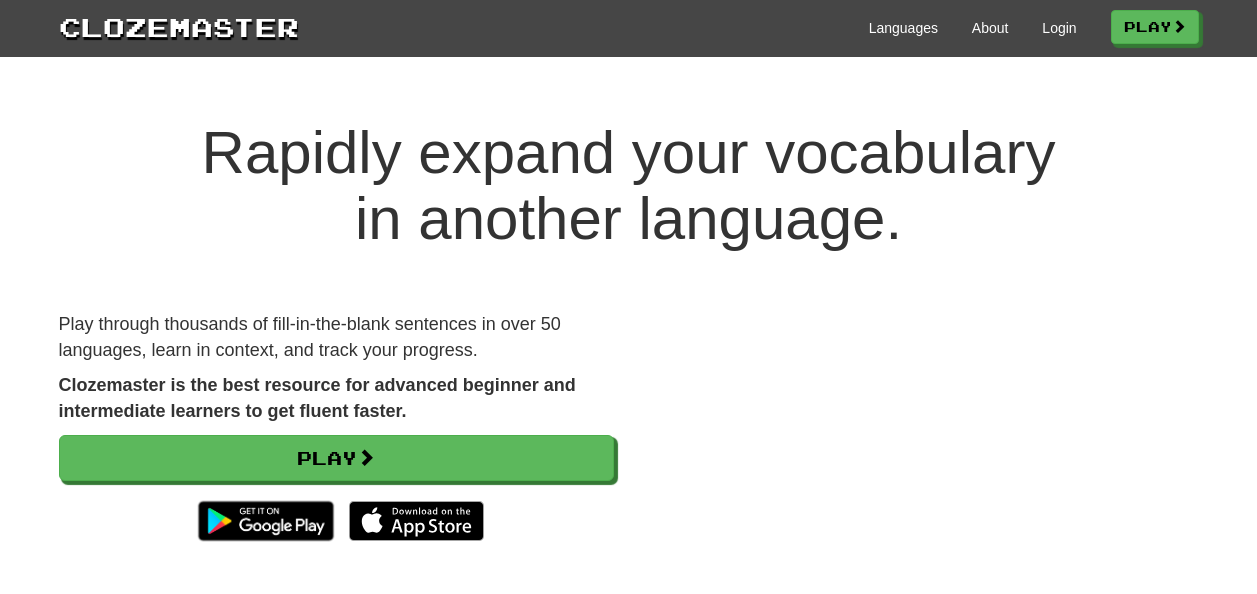scroll, scrollTop: 0, scrollLeft: 0, axis: both 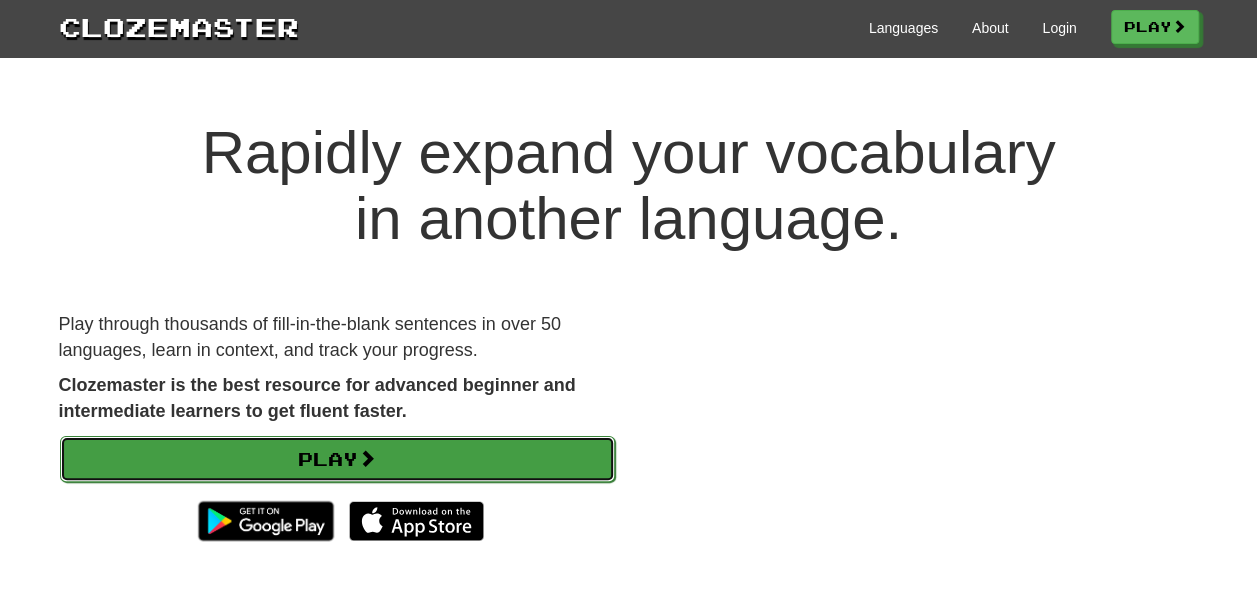 click on "Play" at bounding box center (337, 459) 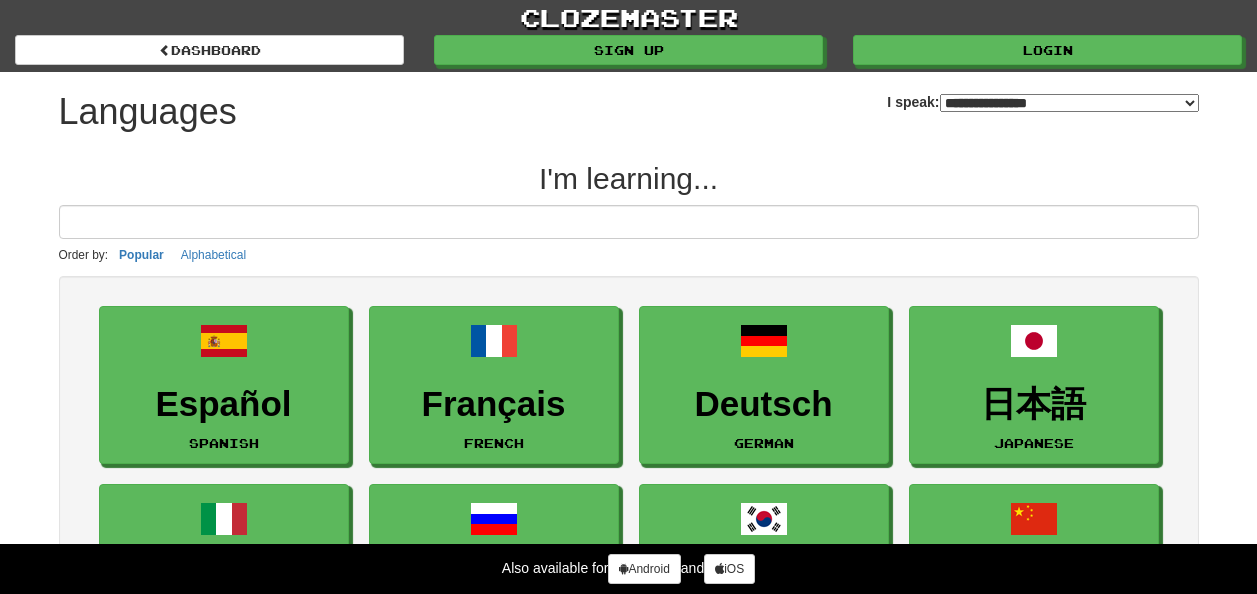 select on "*******" 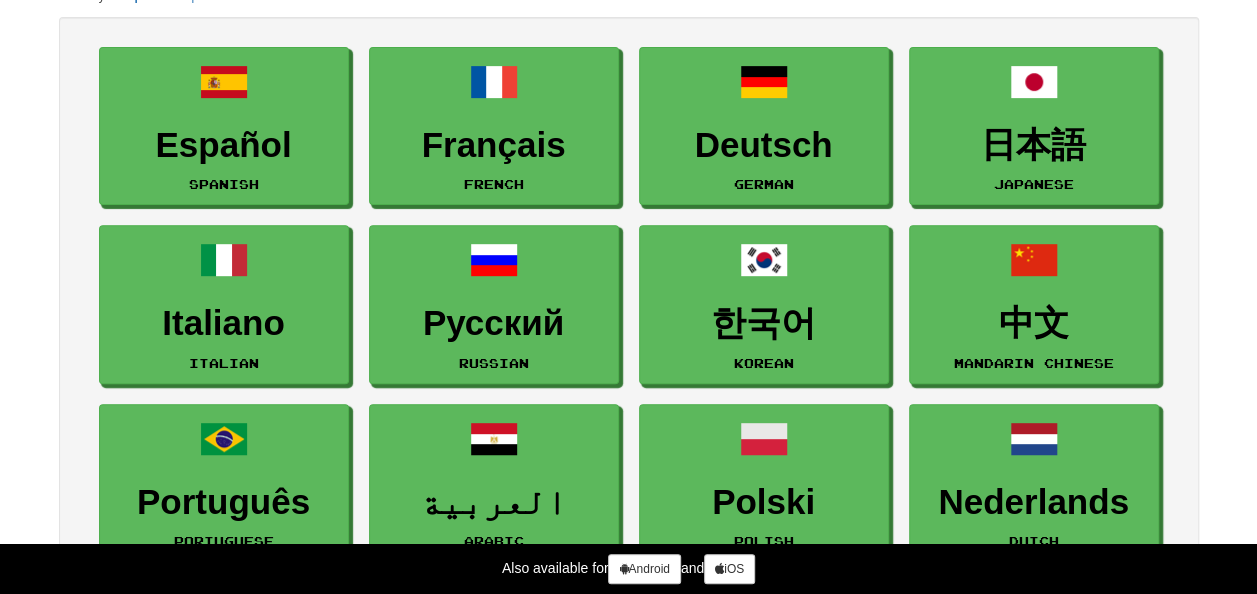 scroll, scrollTop: 262, scrollLeft: 0, axis: vertical 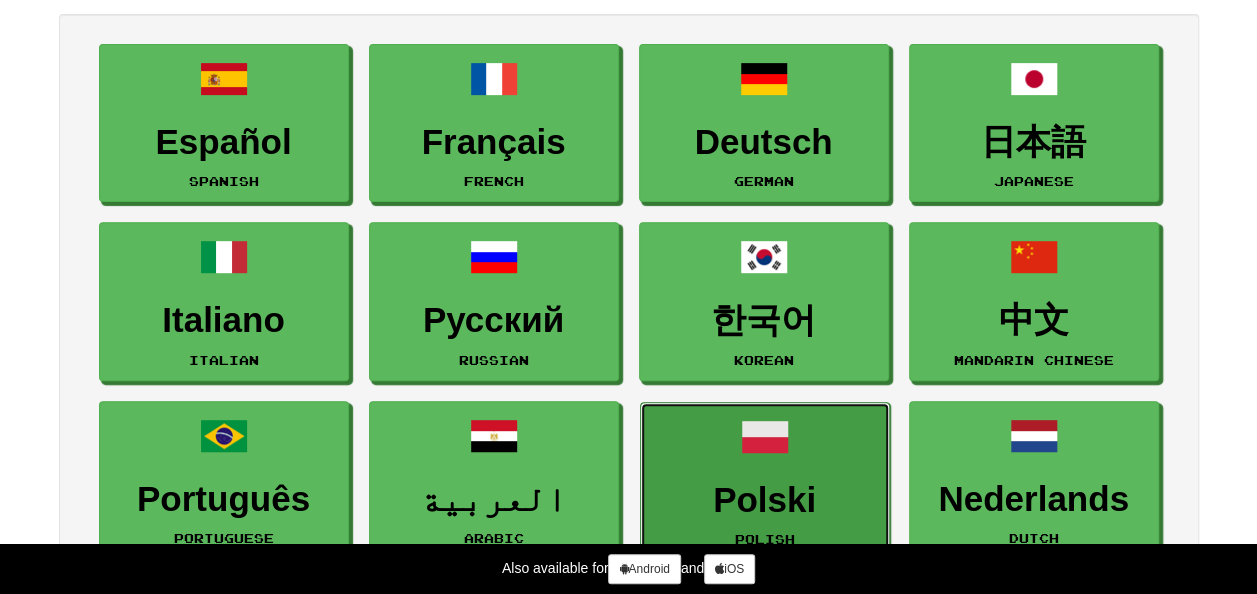 click on "Polski Polish" at bounding box center (765, 481) 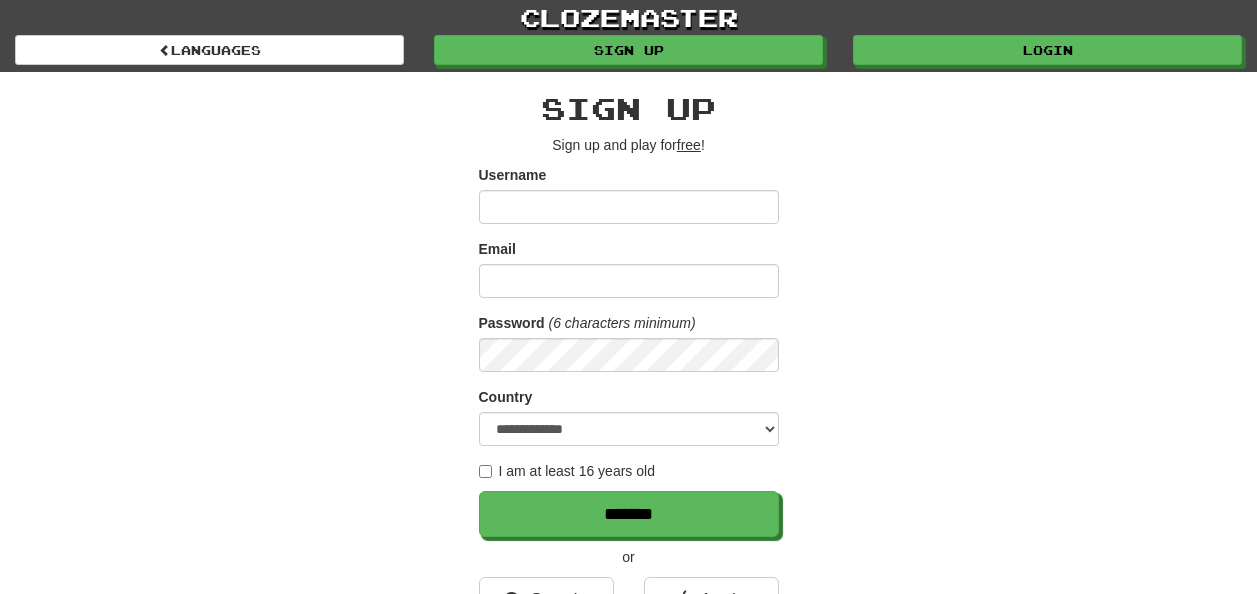 scroll, scrollTop: 0, scrollLeft: 0, axis: both 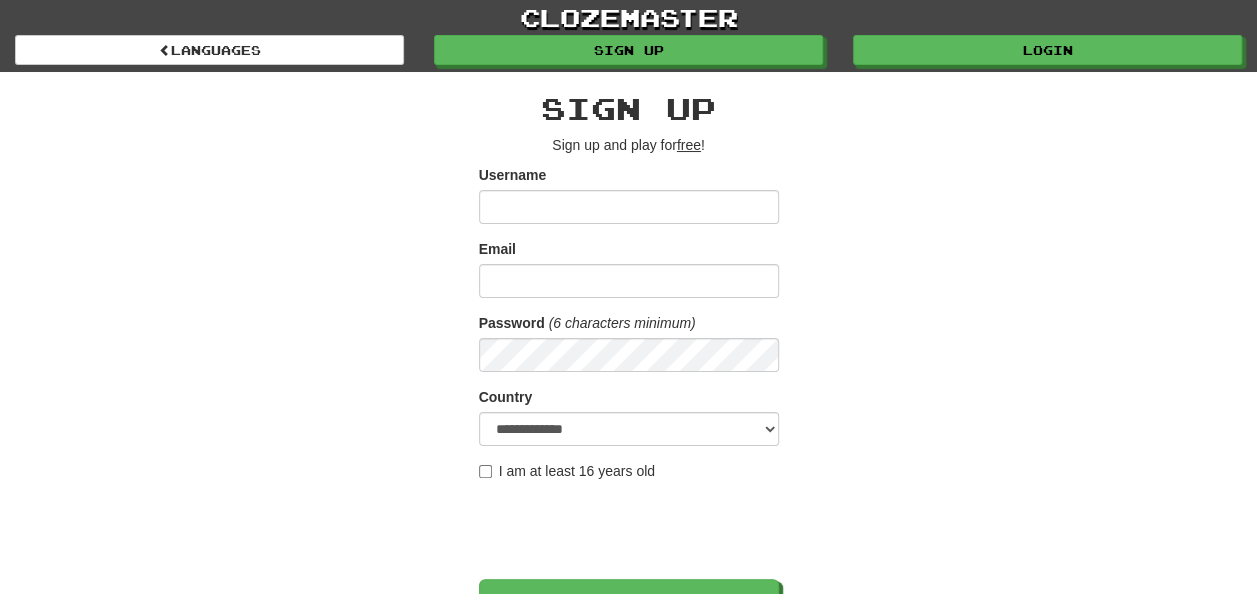 click on "Username" at bounding box center (629, 207) 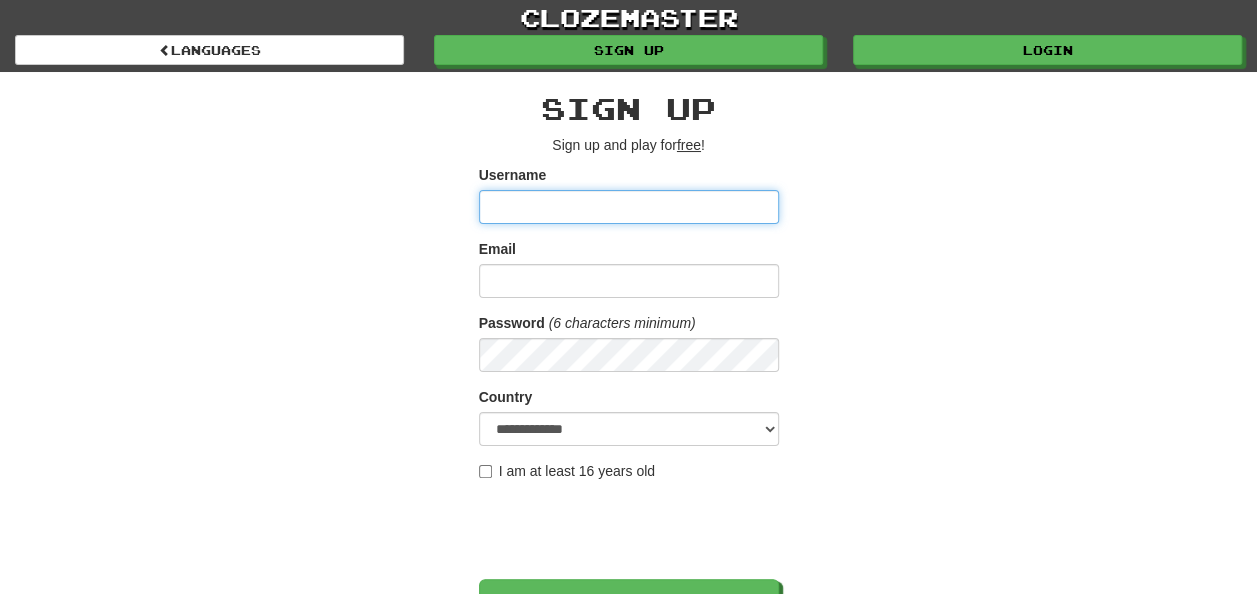 click on "Username" at bounding box center (629, 207) 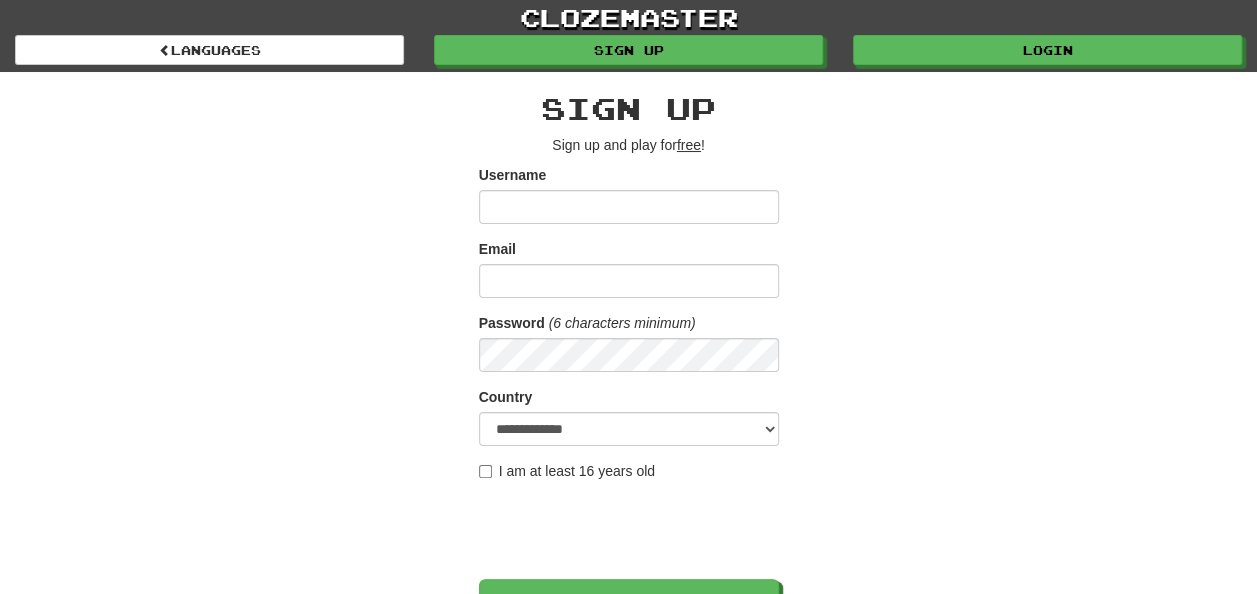 click on "**********" at bounding box center [629, 421] 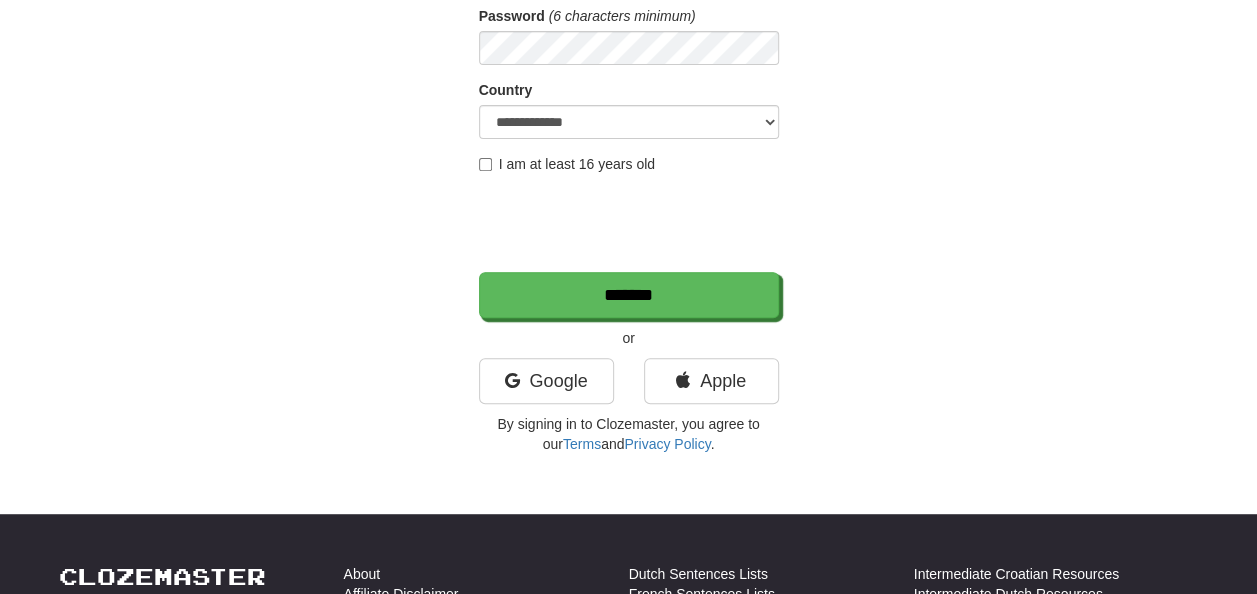 scroll, scrollTop: 309, scrollLeft: 0, axis: vertical 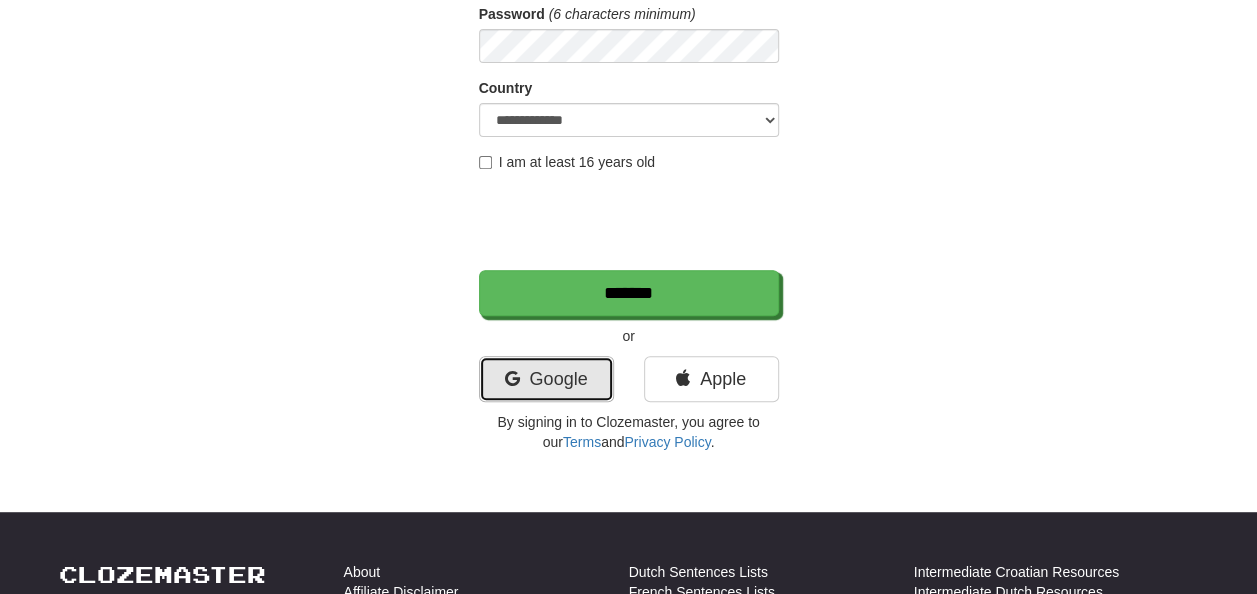 click on "Google" at bounding box center [546, 379] 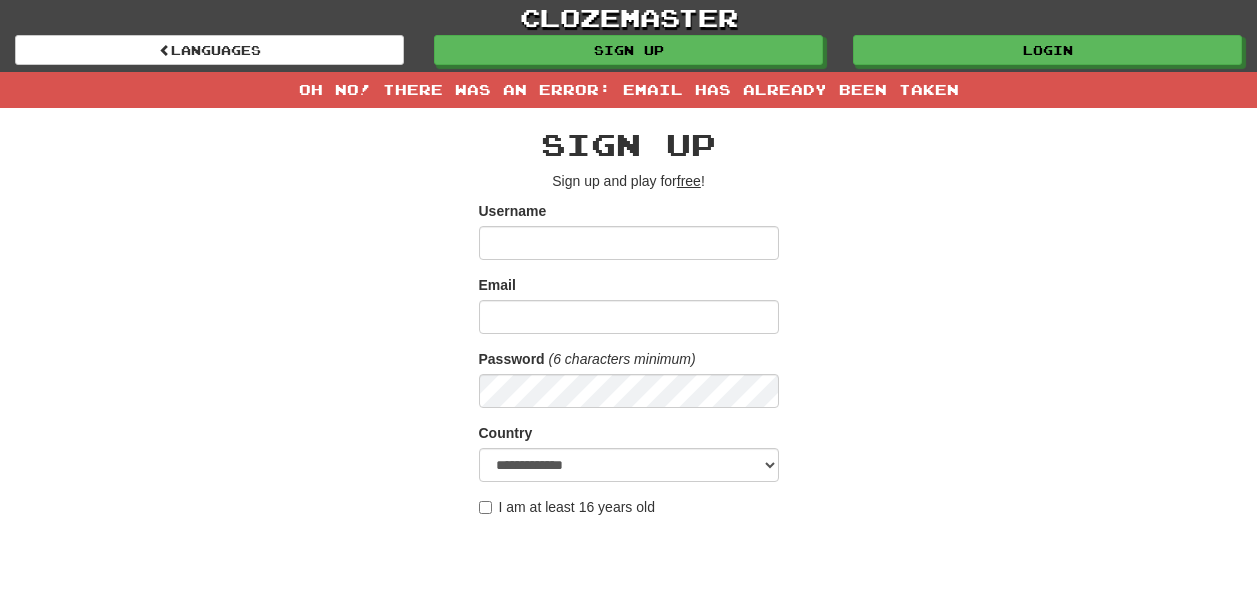scroll, scrollTop: 0, scrollLeft: 0, axis: both 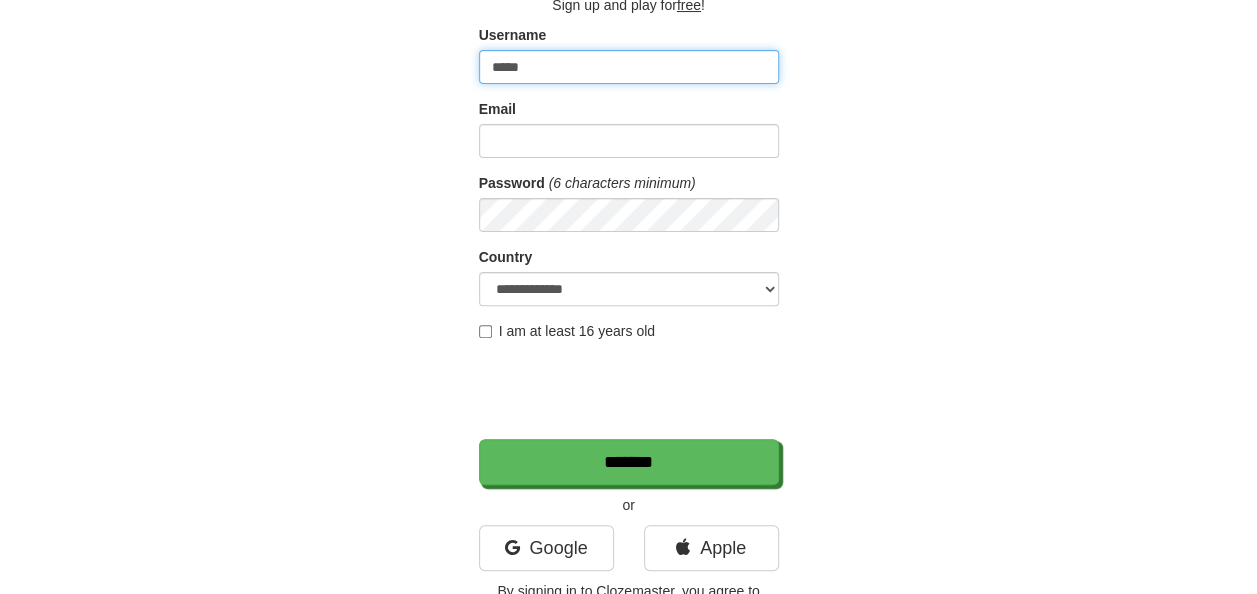 type on "*****" 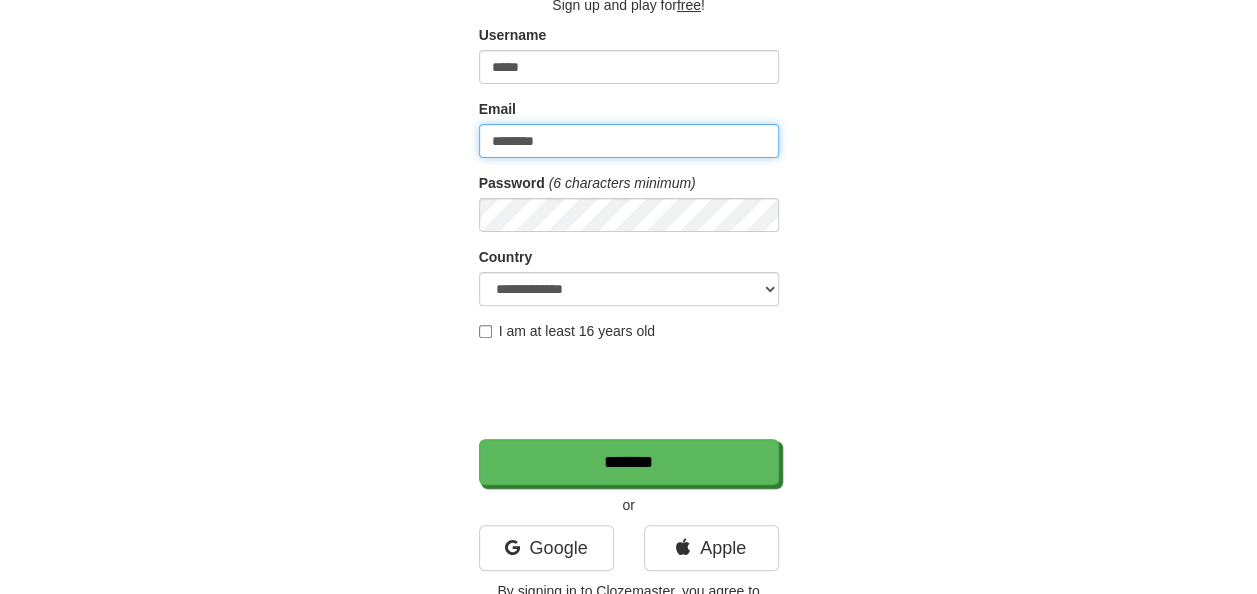 type on "**********" 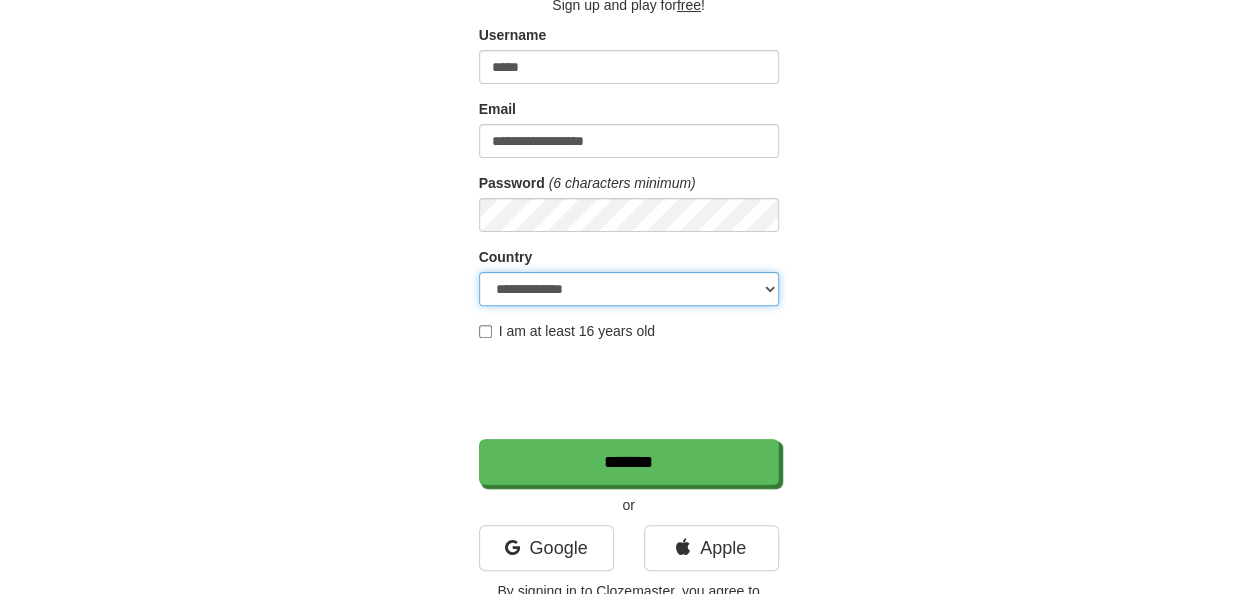 select on "**" 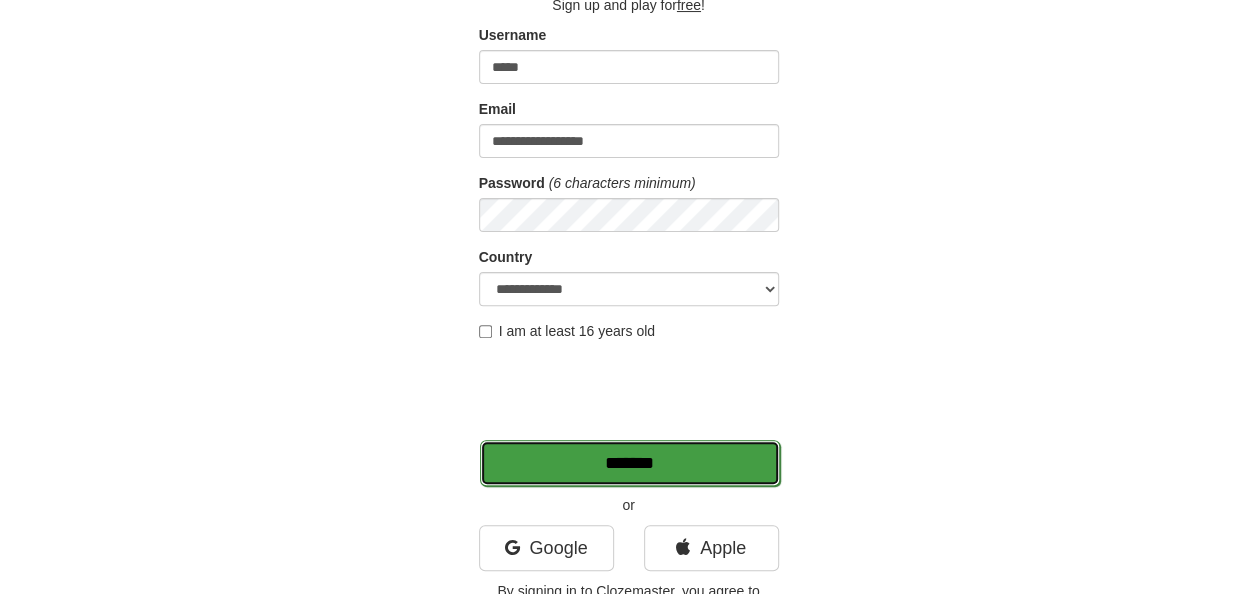 click on "*******" at bounding box center [630, 463] 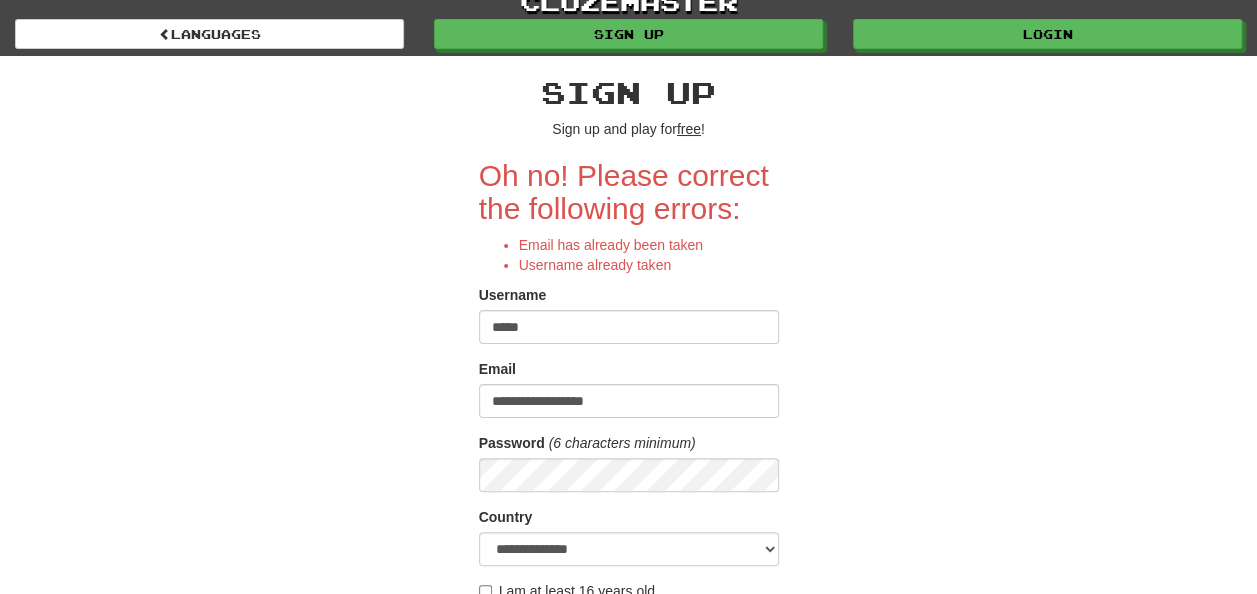 scroll, scrollTop: 0, scrollLeft: 0, axis: both 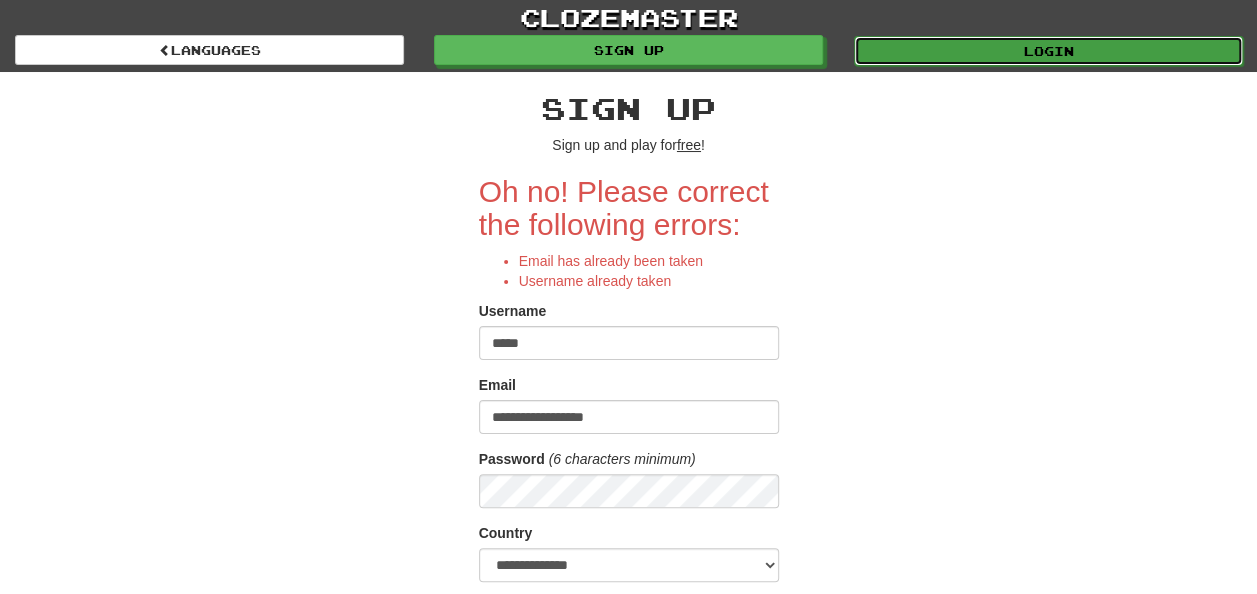 click on "Login" at bounding box center [1048, 51] 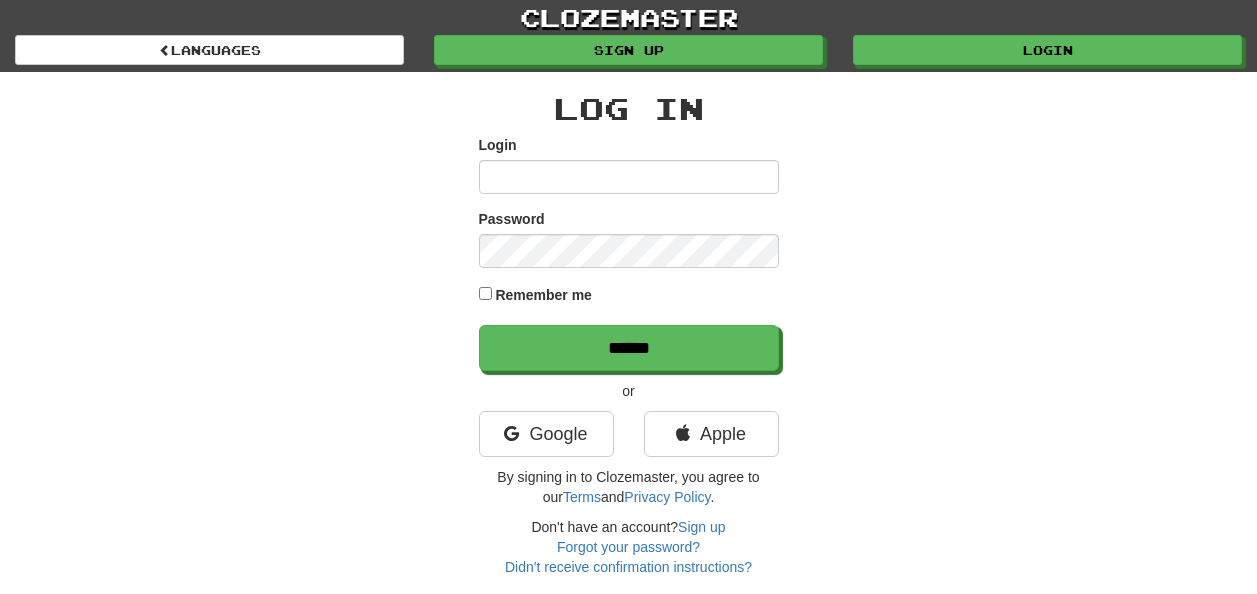 scroll, scrollTop: 0, scrollLeft: 0, axis: both 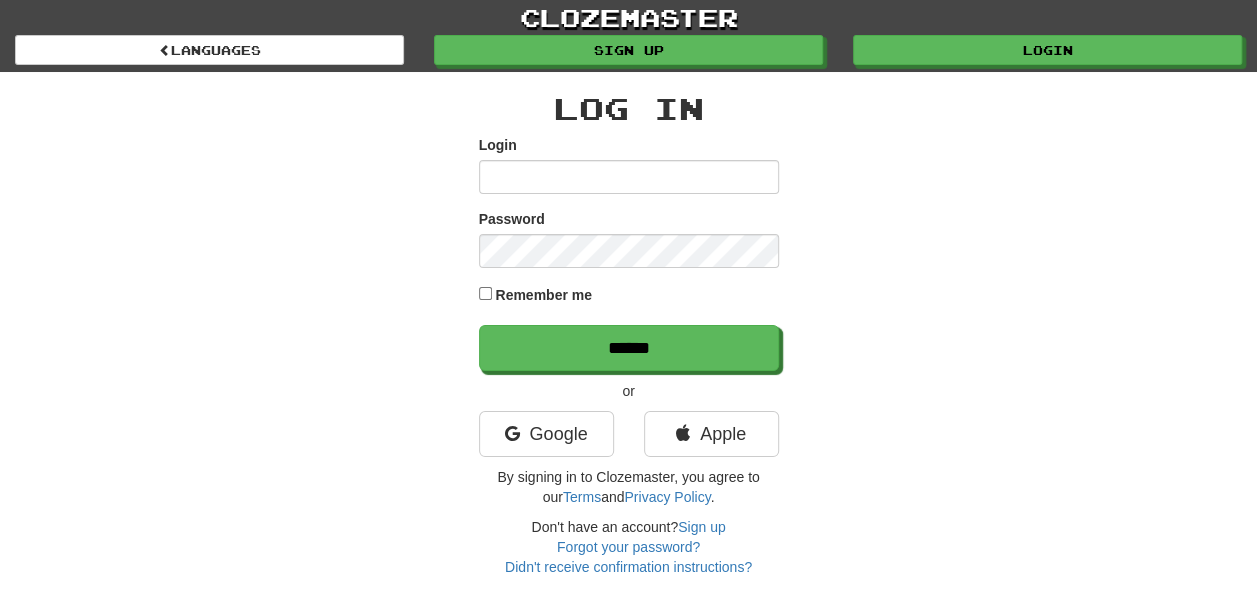 click on "Login" at bounding box center (629, 177) 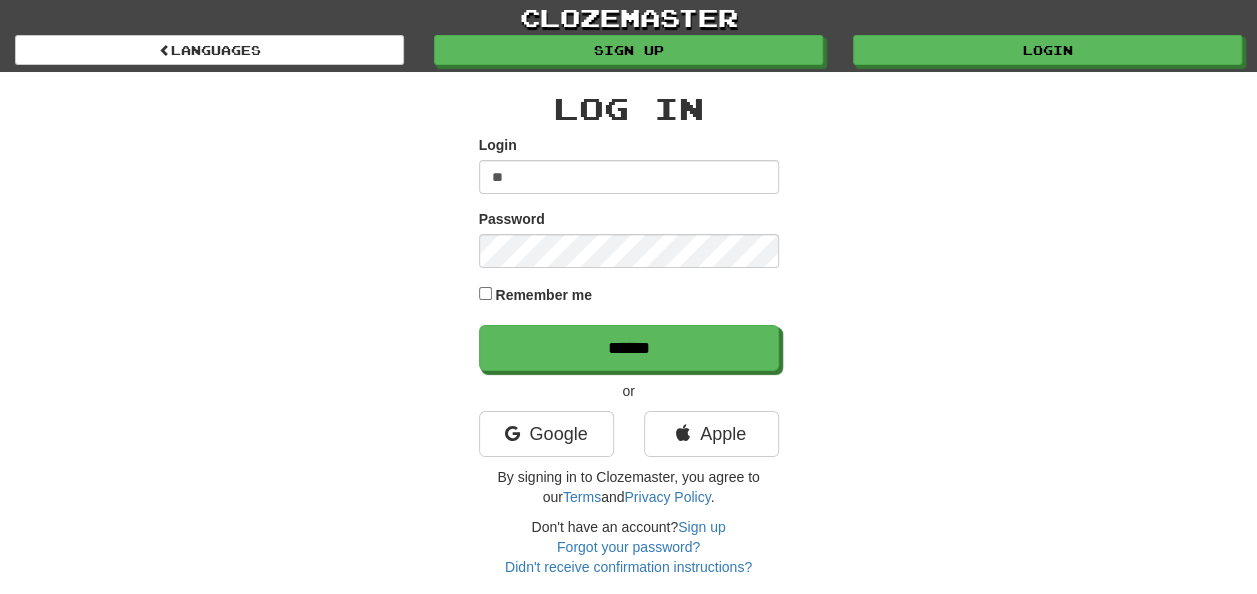 type on "*" 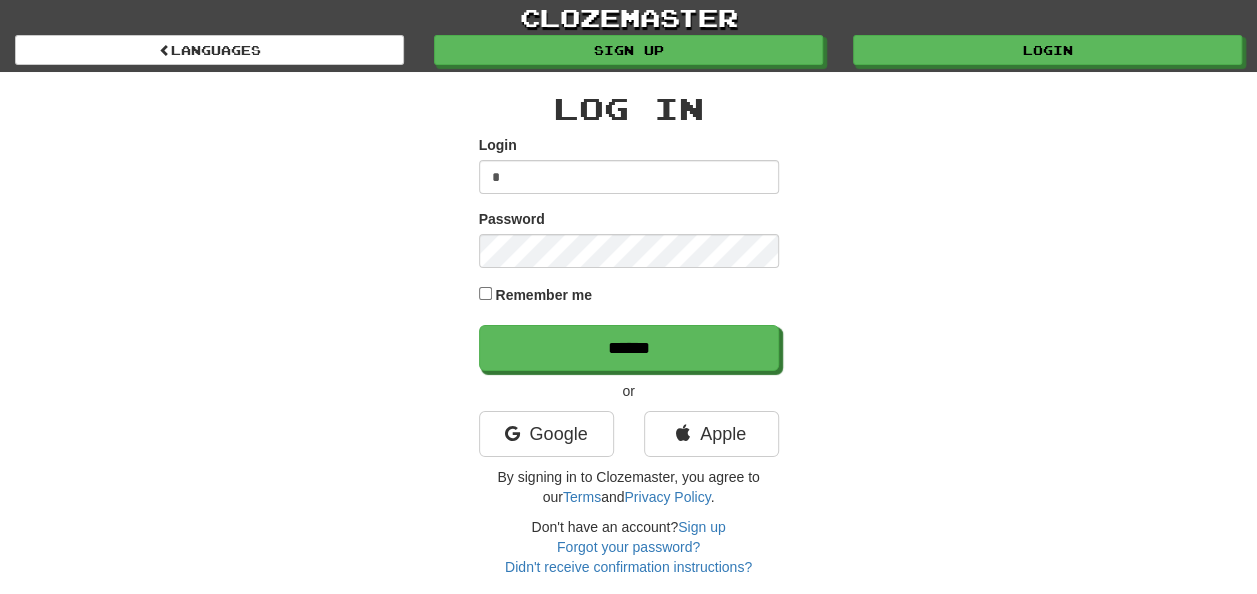 type 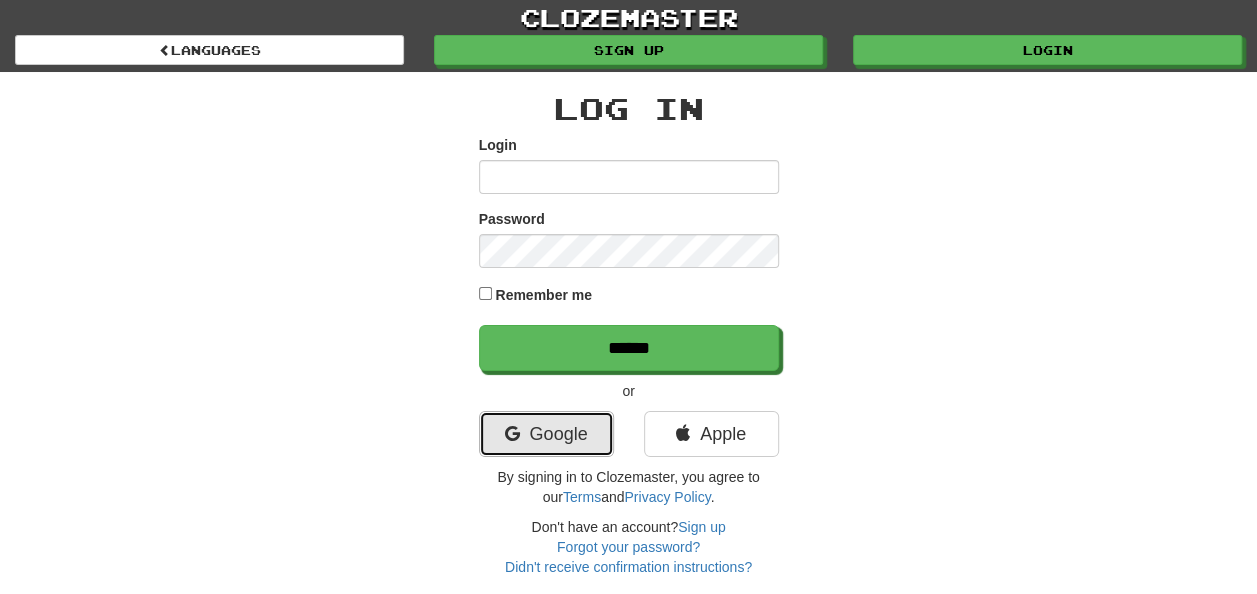 click on "Google" at bounding box center (546, 434) 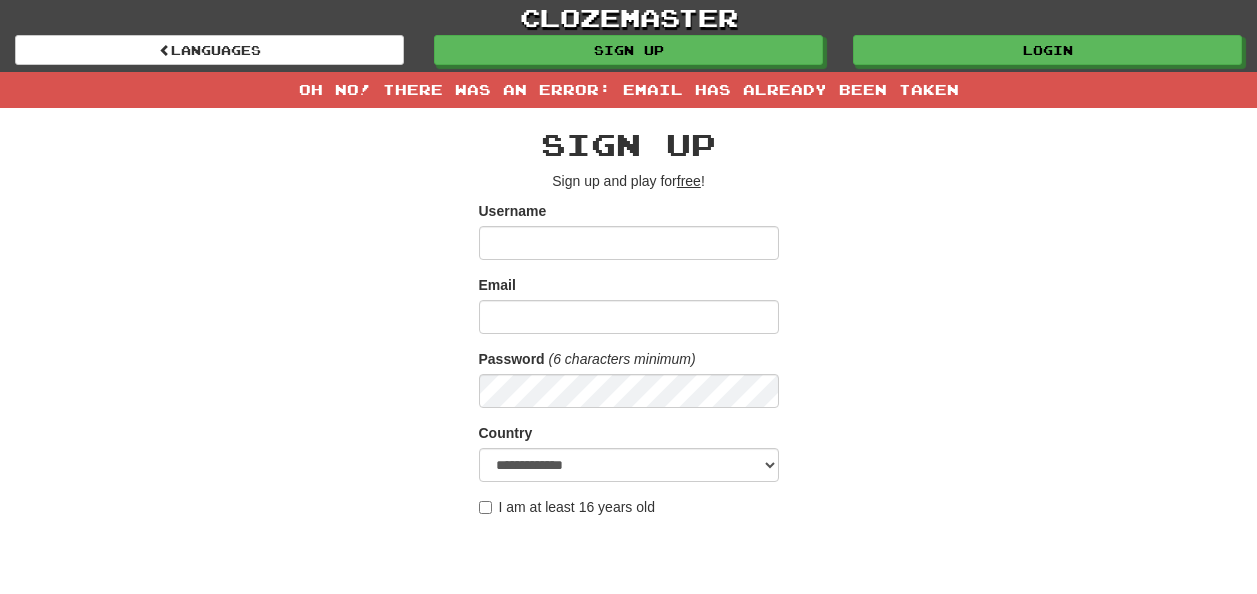 scroll, scrollTop: 0, scrollLeft: 0, axis: both 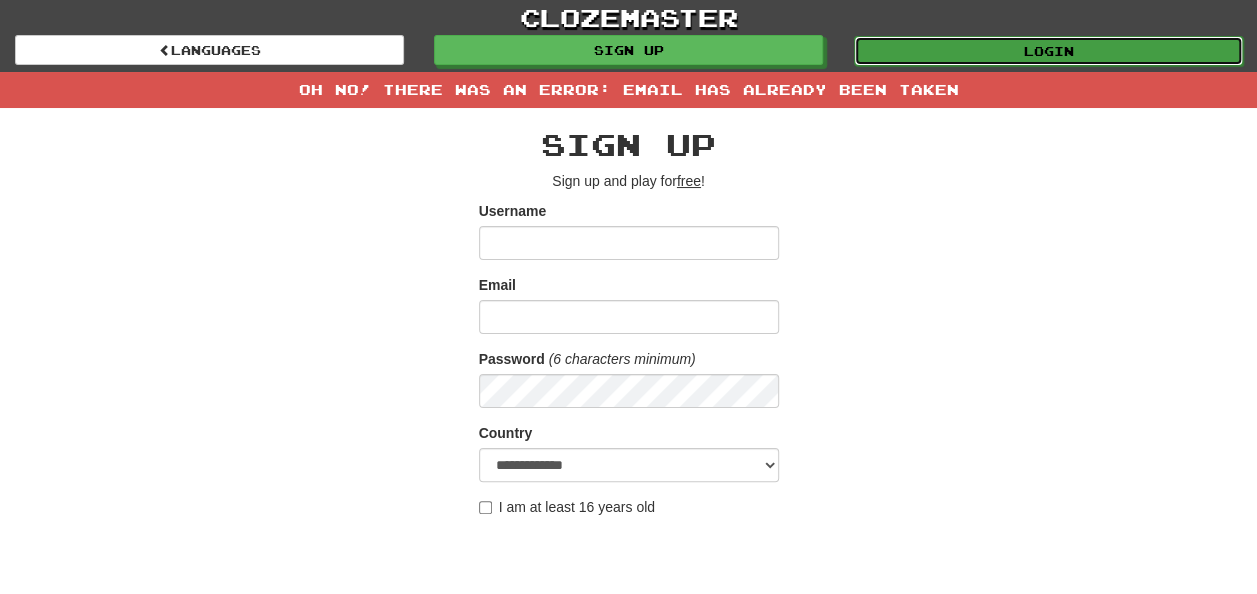 click on "Login" at bounding box center [1048, 51] 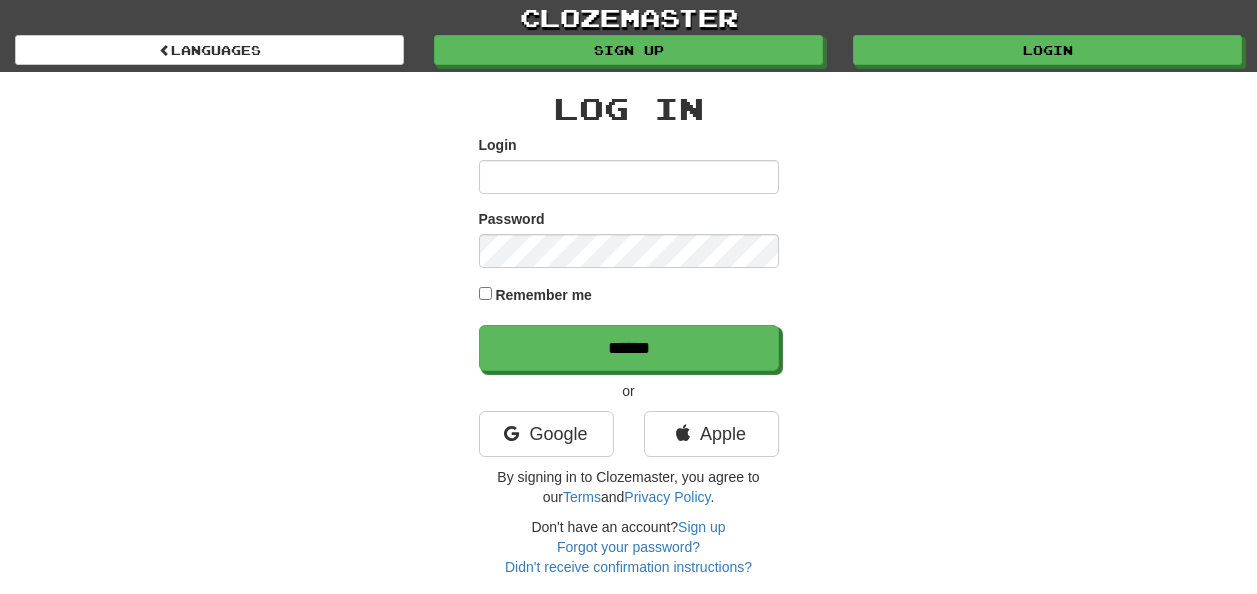 scroll, scrollTop: 0, scrollLeft: 0, axis: both 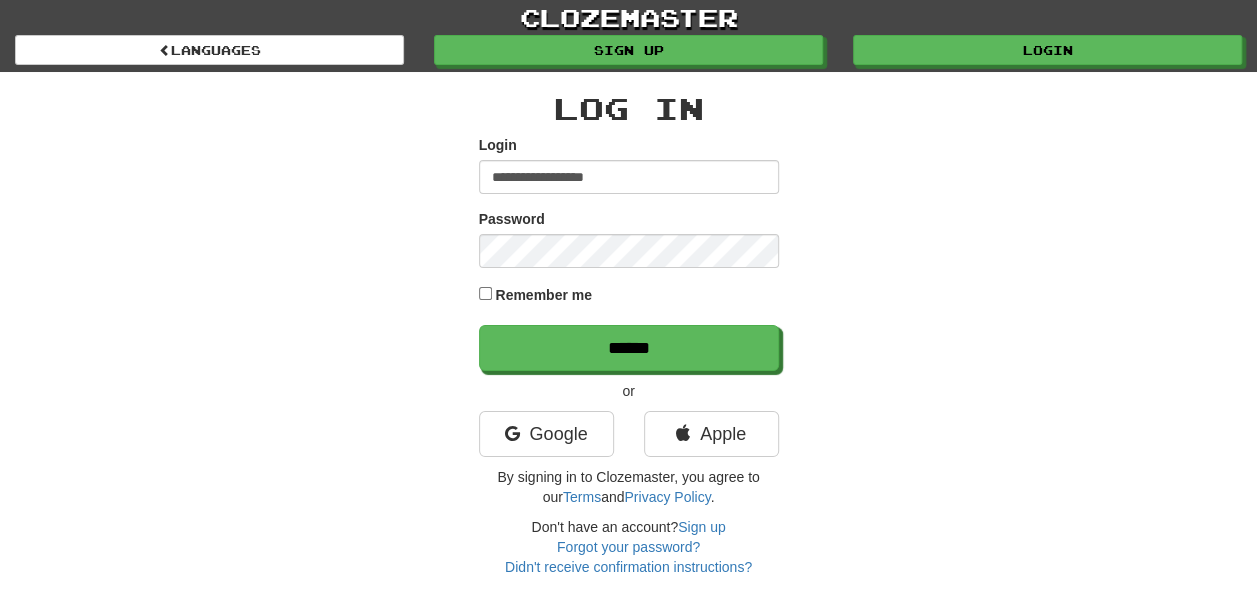 type on "**********" 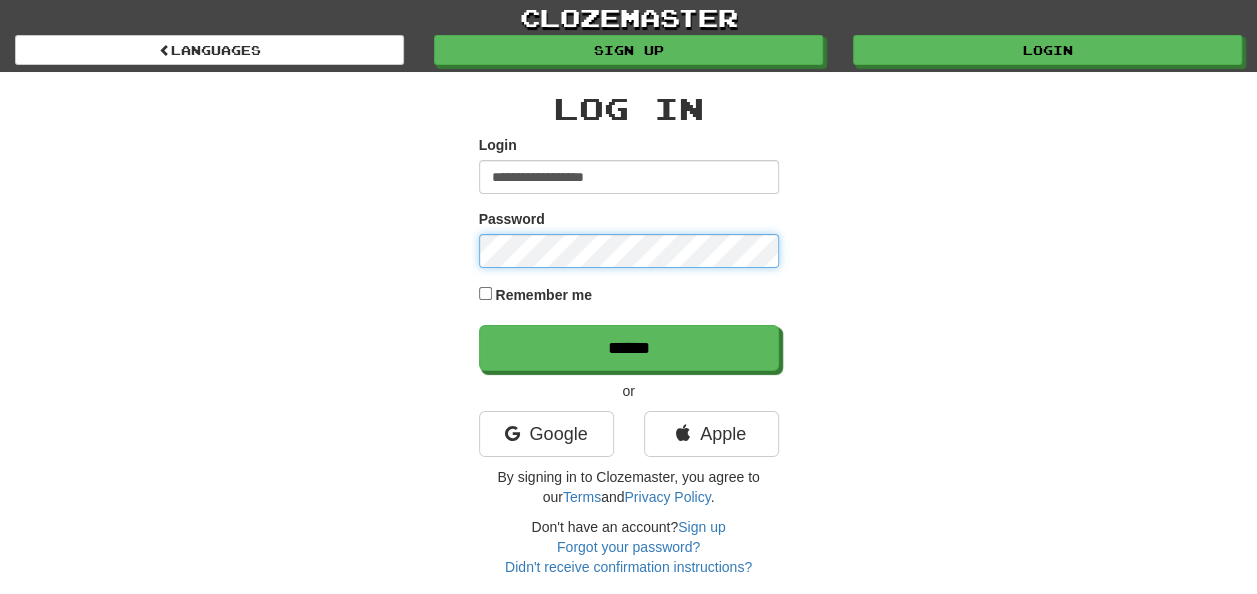 click on "******" at bounding box center [629, 348] 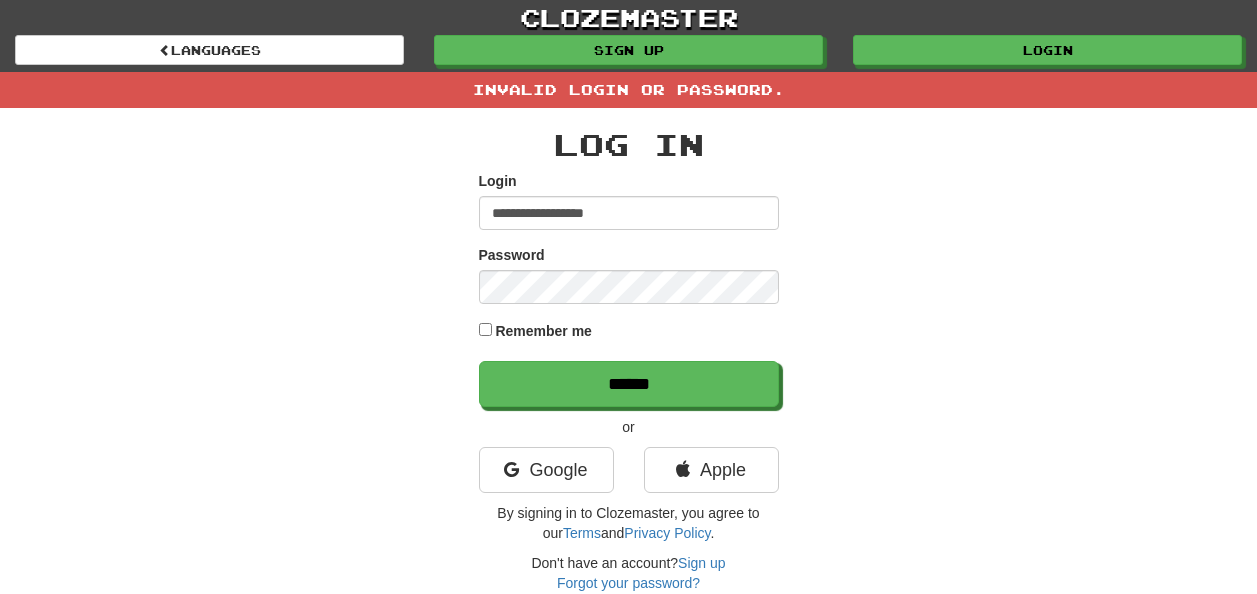 scroll, scrollTop: 0, scrollLeft: 0, axis: both 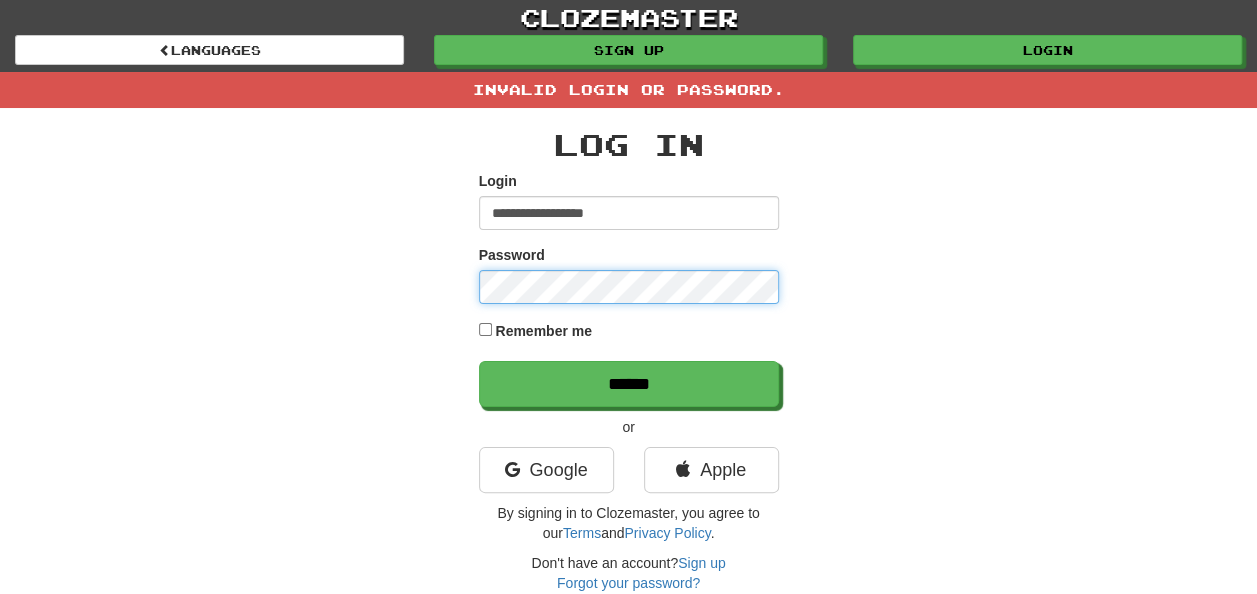 click on "******" at bounding box center (629, 384) 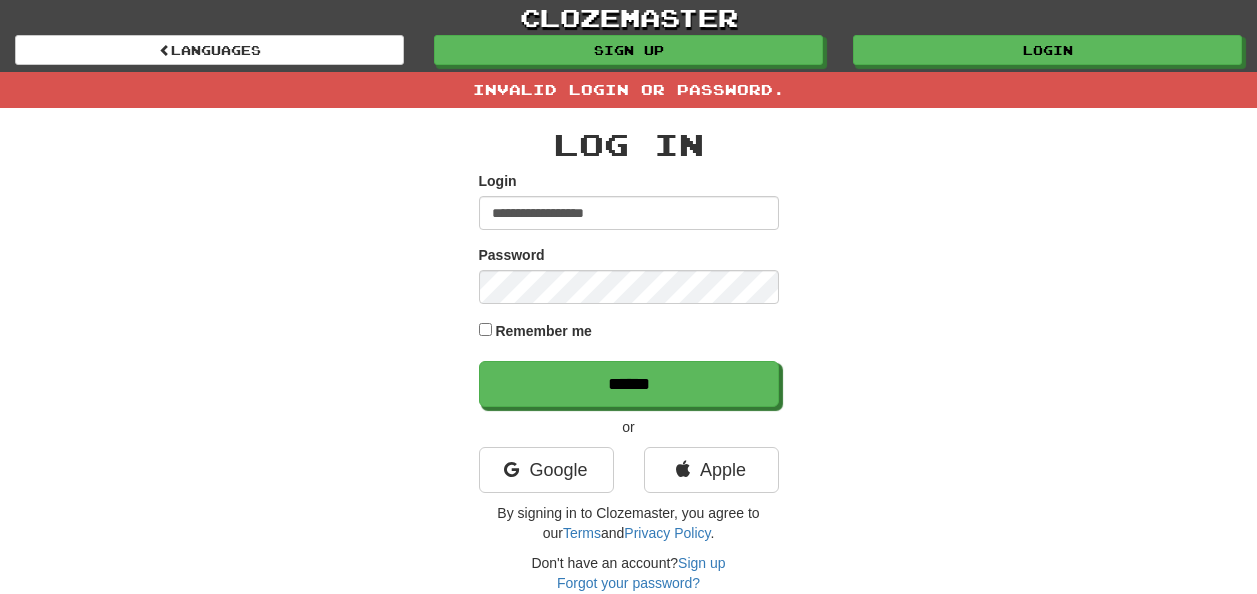 scroll, scrollTop: 0, scrollLeft: 0, axis: both 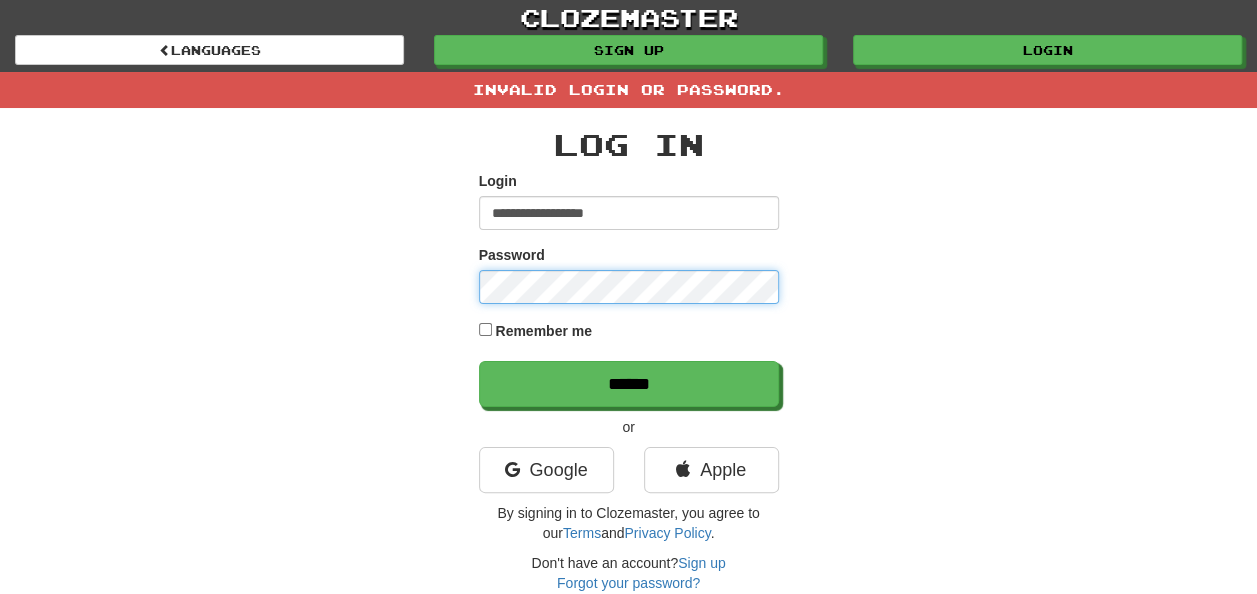 click on "******" at bounding box center [629, 384] 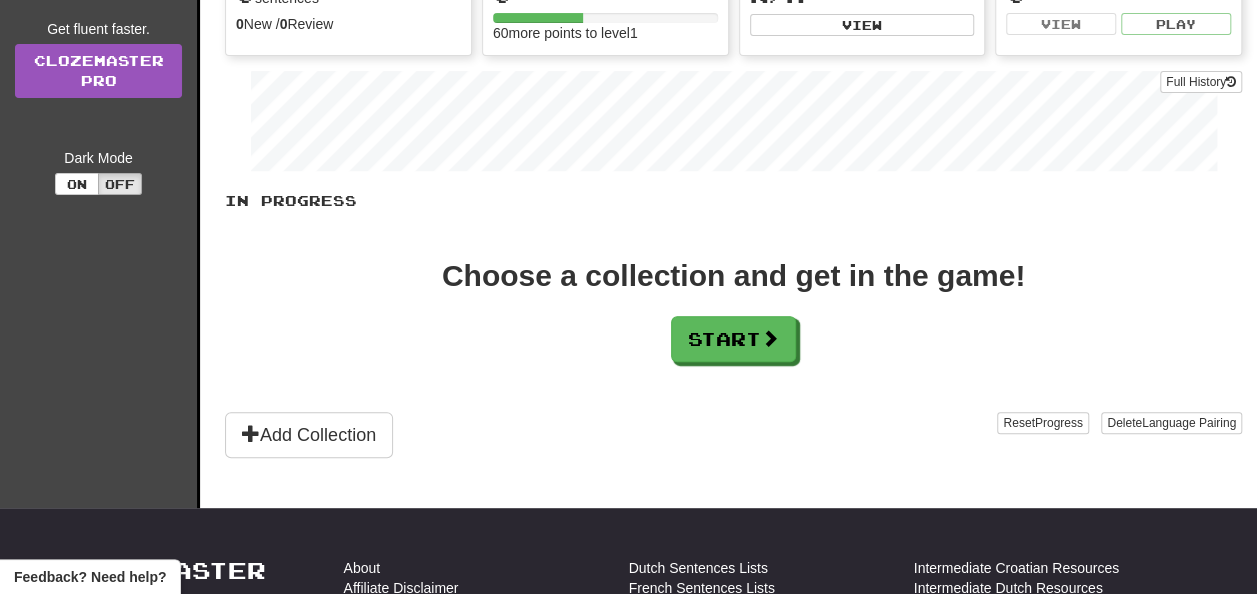 scroll, scrollTop: 276, scrollLeft: 0, axis: vertical 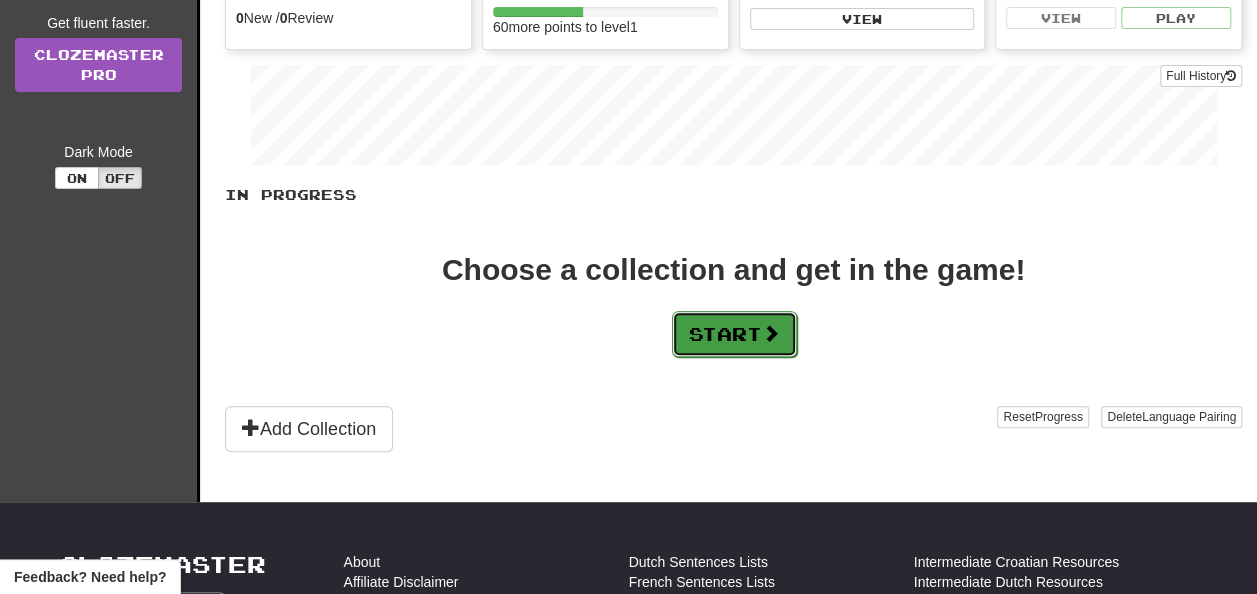 click at bounding box center [771, 333] 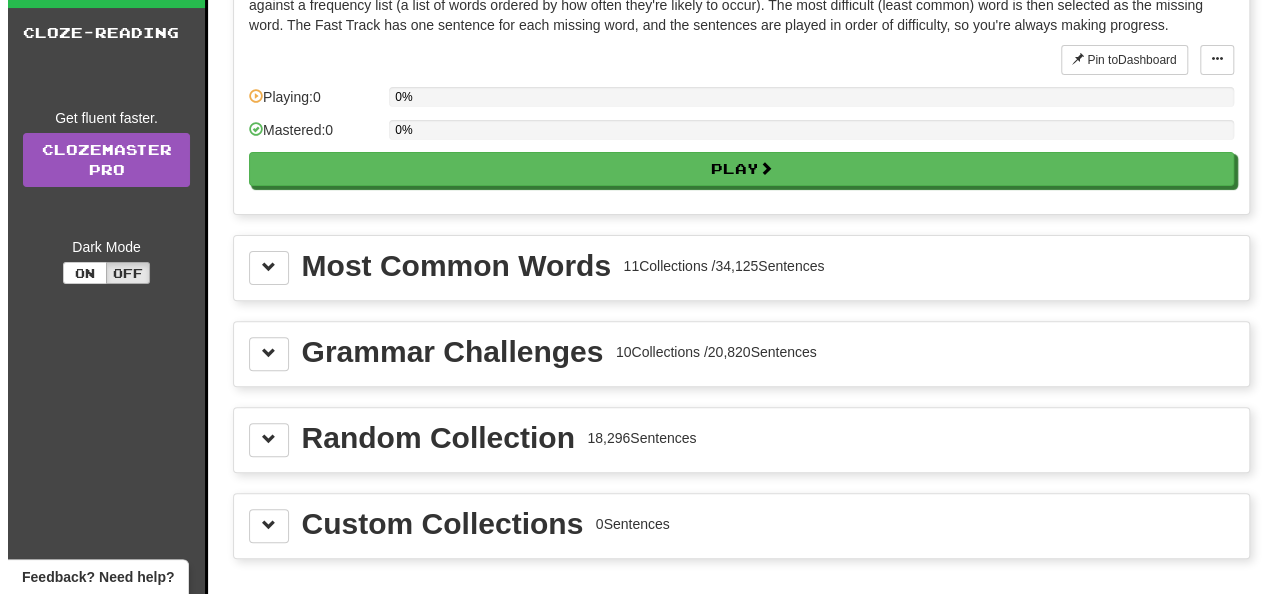 scroll, scrollTop: 184, scrollLeft: 0, axis: vertical 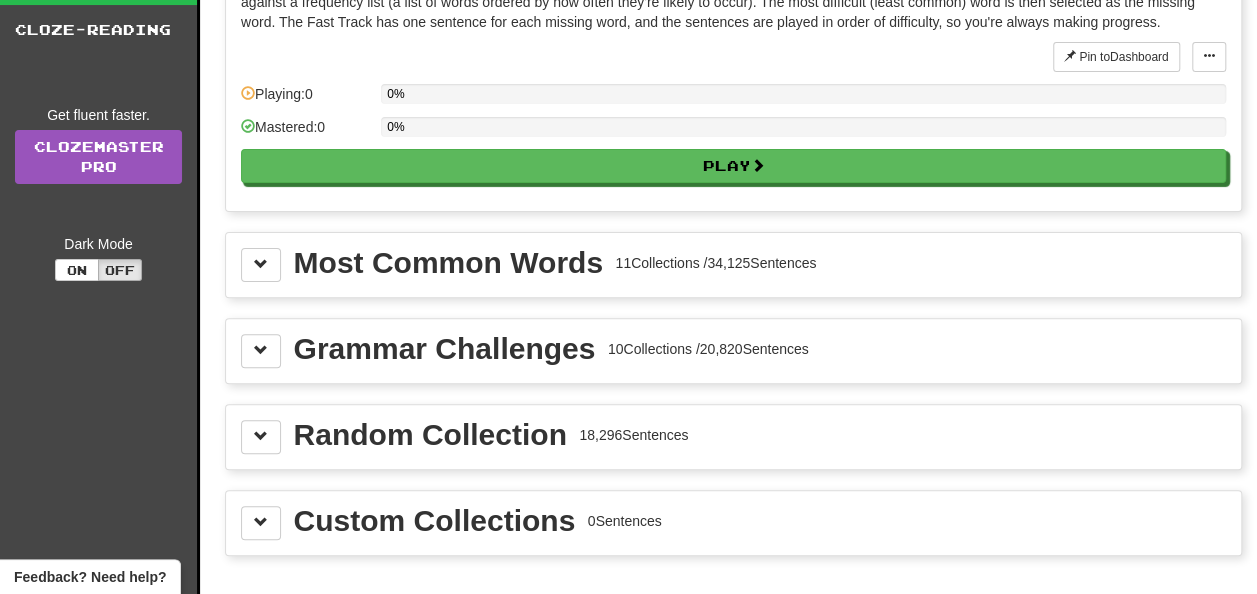 click on "Most Common Words 11  Collections /  34,125  Sentences" at bounding box center (555, 263) 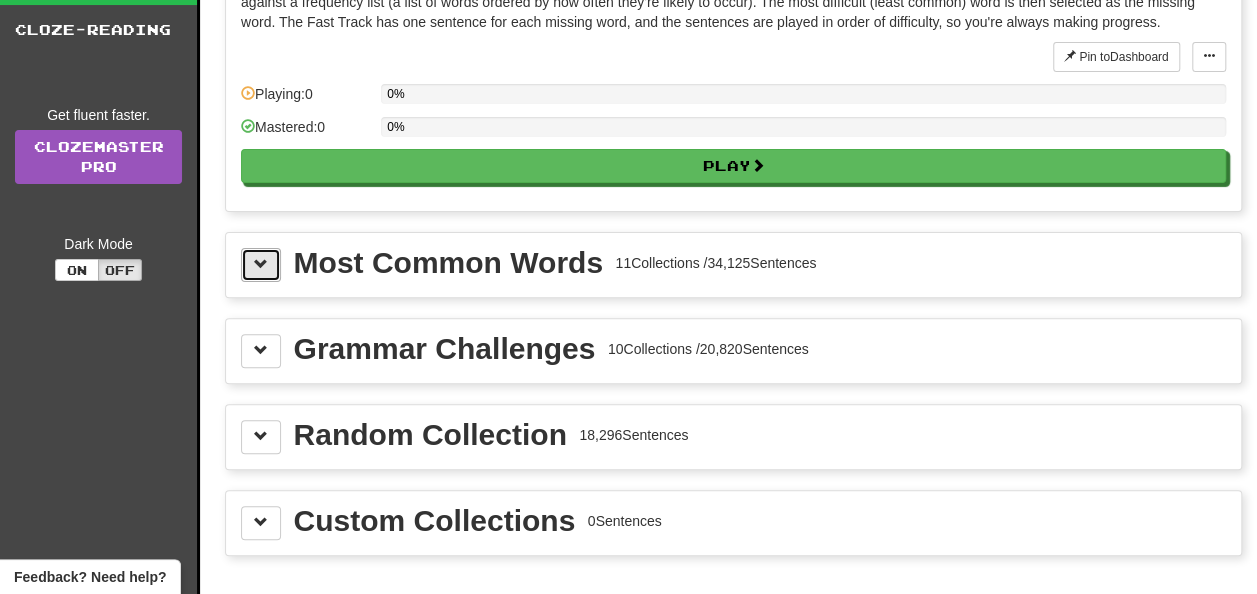 click at bounding box center (261, 265) 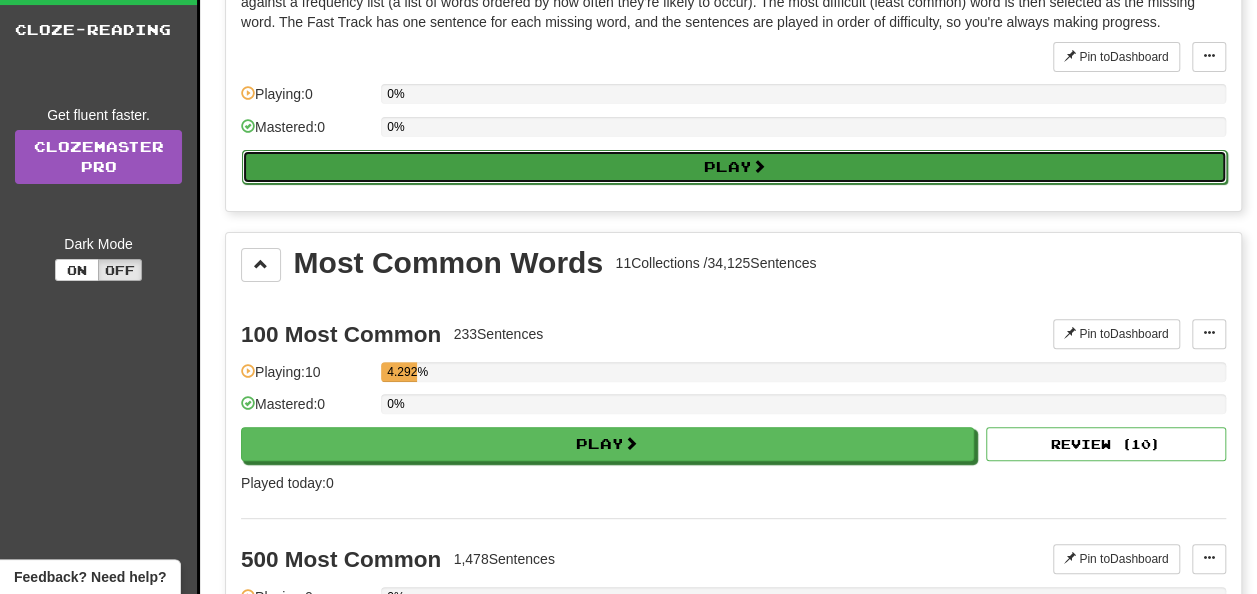 click on "Play" at bounding box center (734, 167) 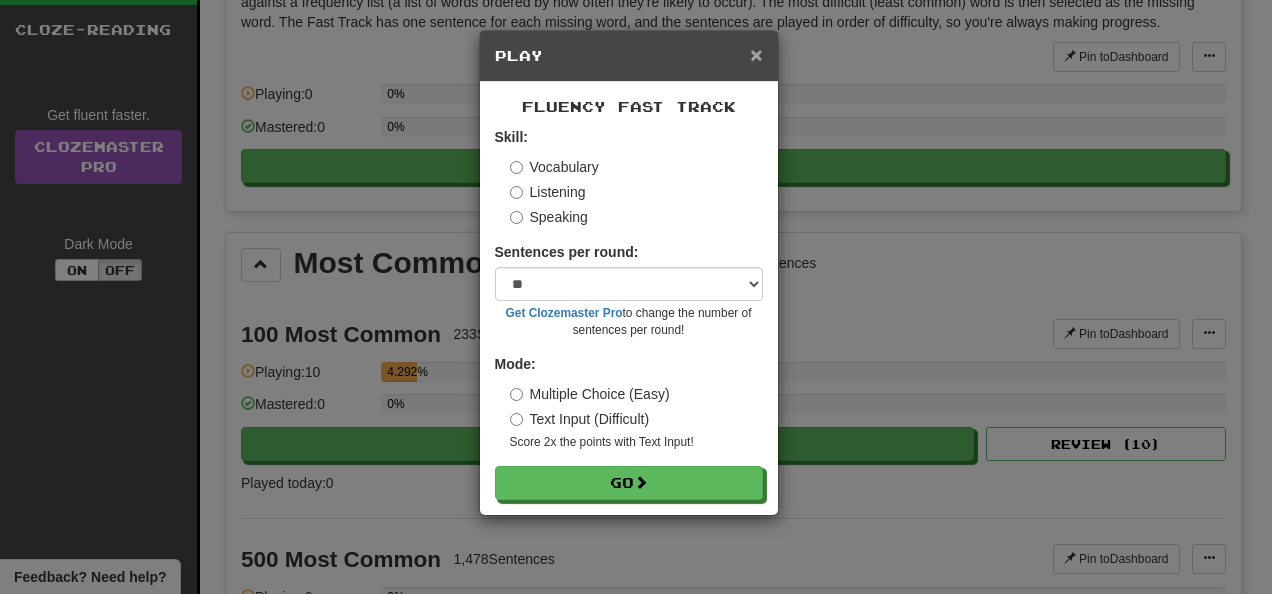 click on "×" at bounding box center (756, 54) 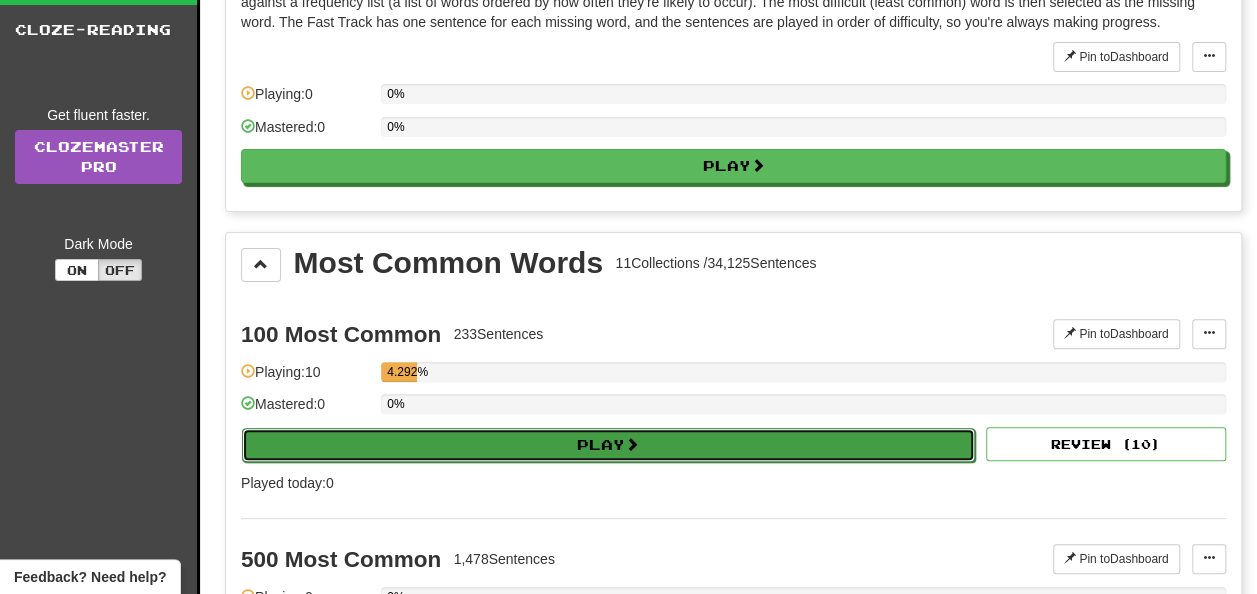 click on "Play" at bounding box center [608, 445] 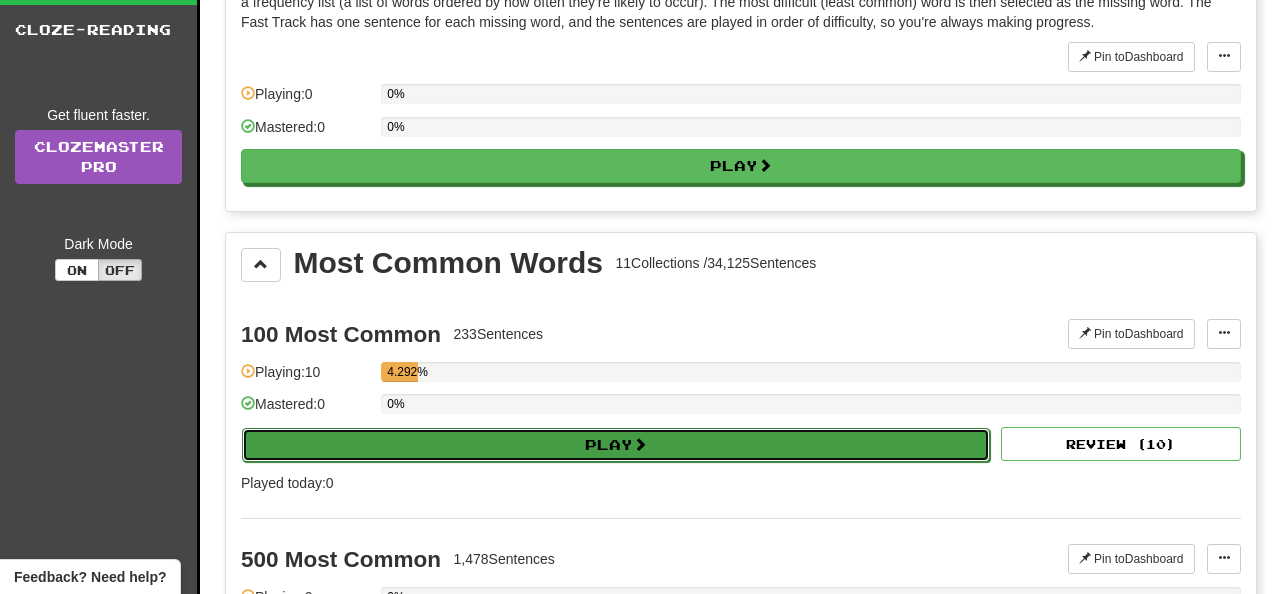 select on "**" 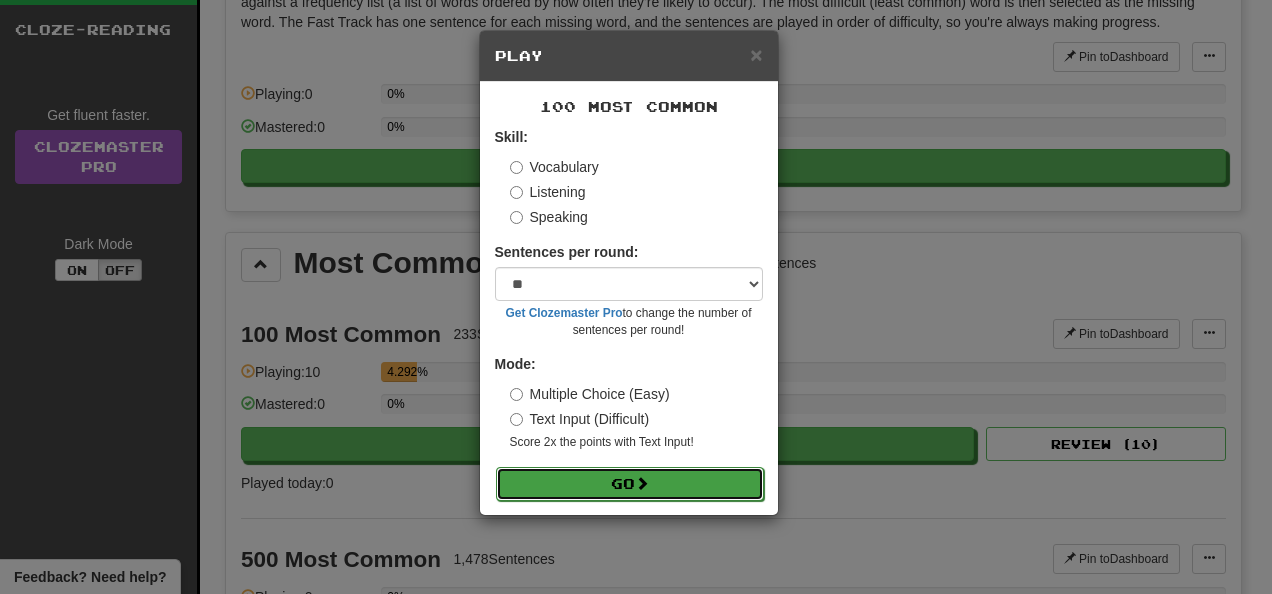 click on "Go" at bounding box center (630, 484) 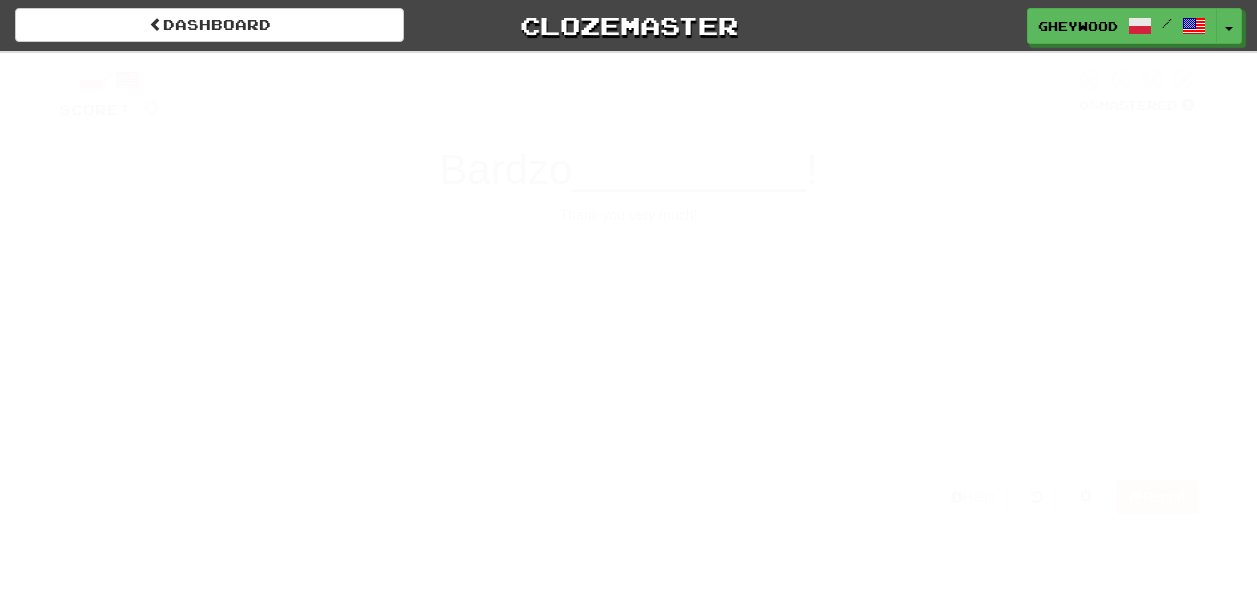 scroll, scrollTop: 0, scrollLeft: 0, axis: both 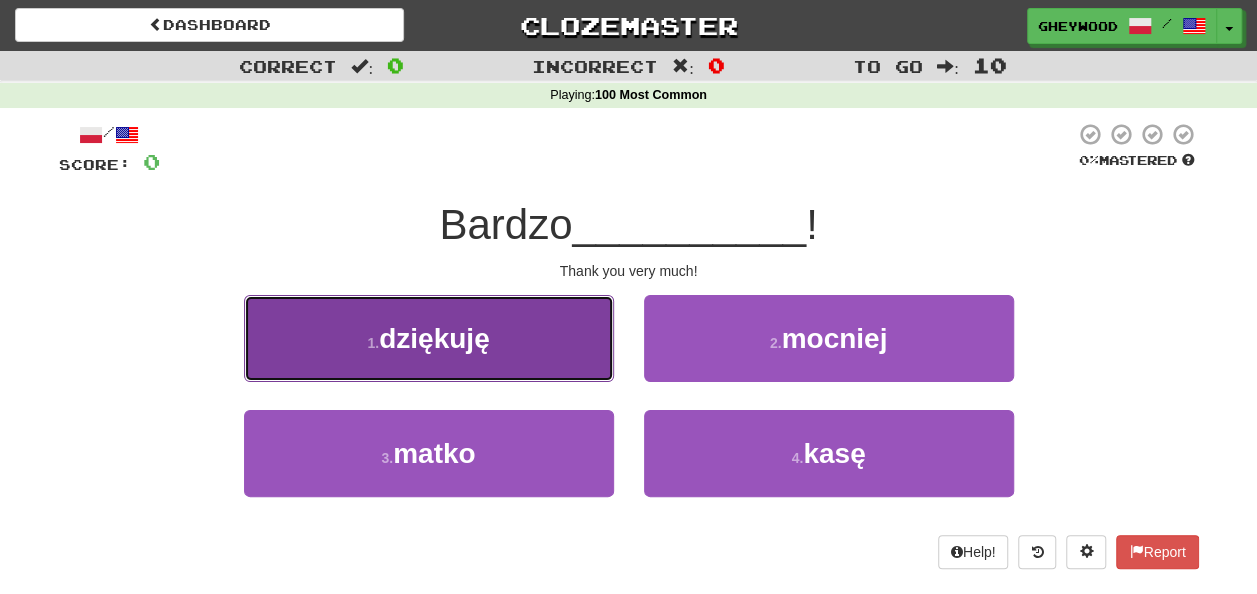 click on "1 .  dziękuję" at bounding box center (429, 338) 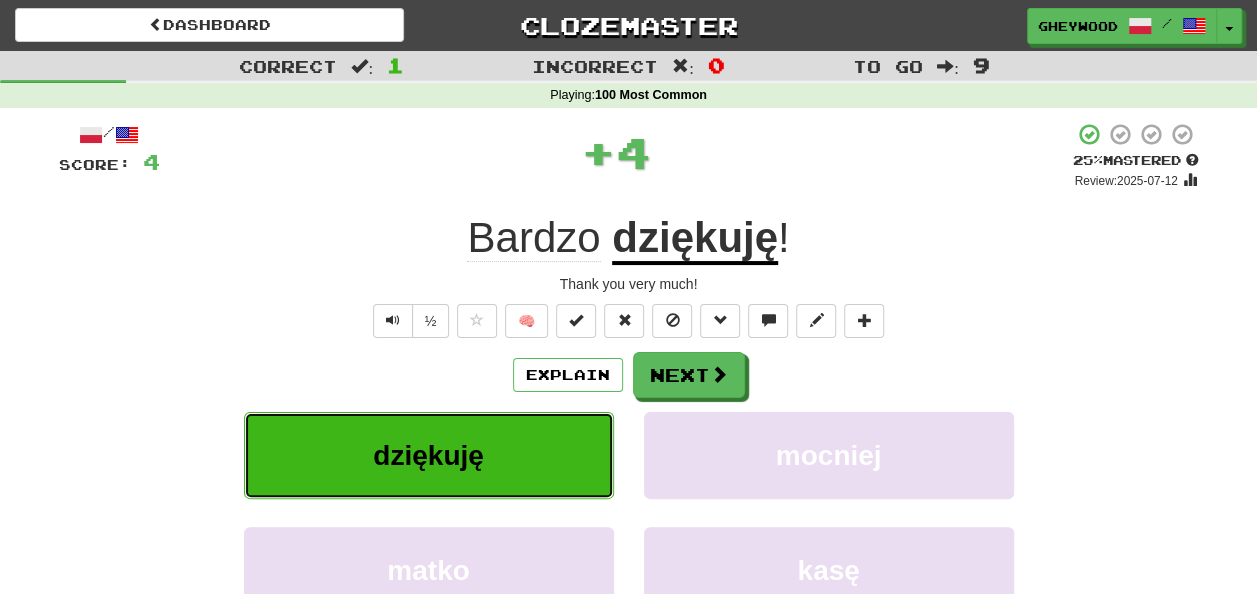 type 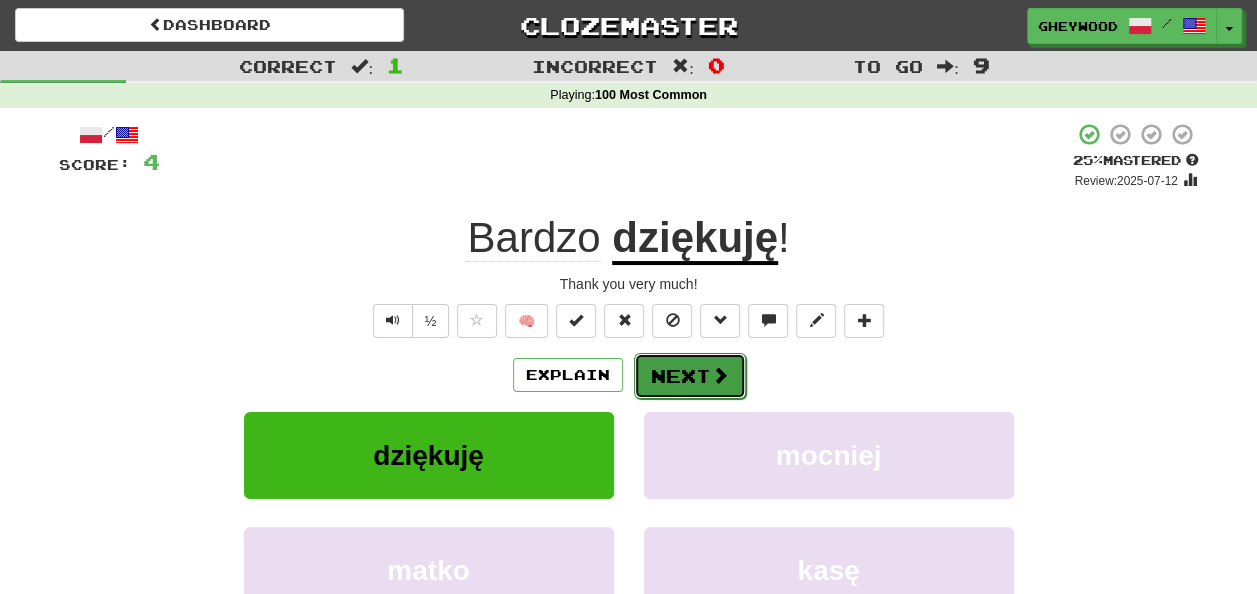 click on "Next" at bounding box center [690, 376] 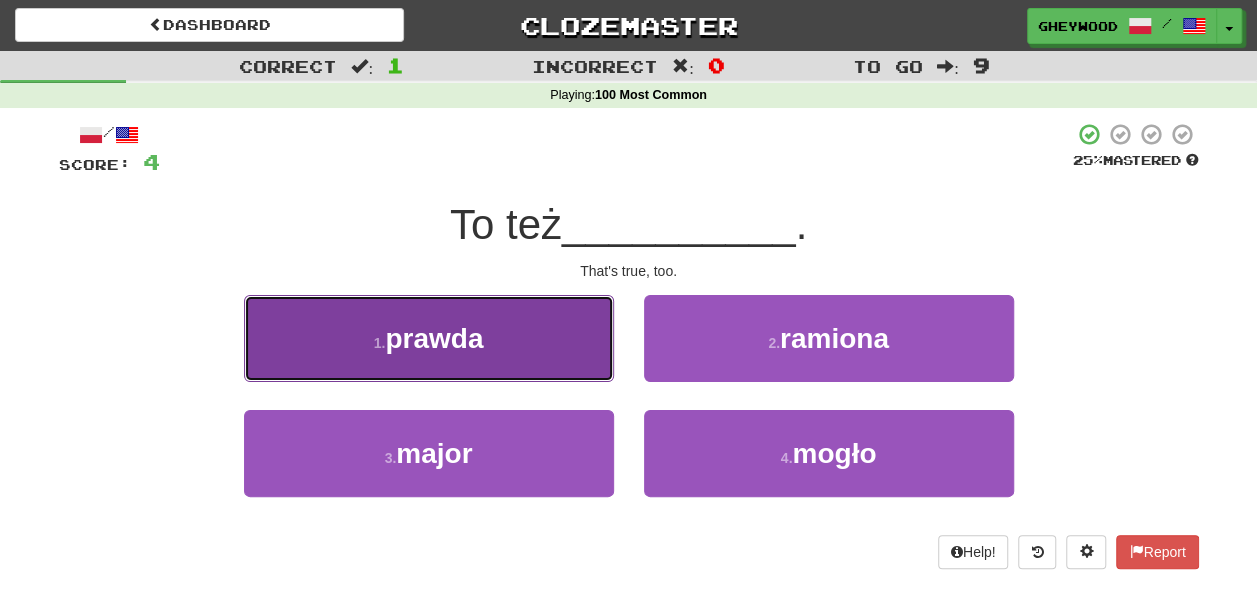 click on "1 .  prawda" at bounding box center [429, 338] 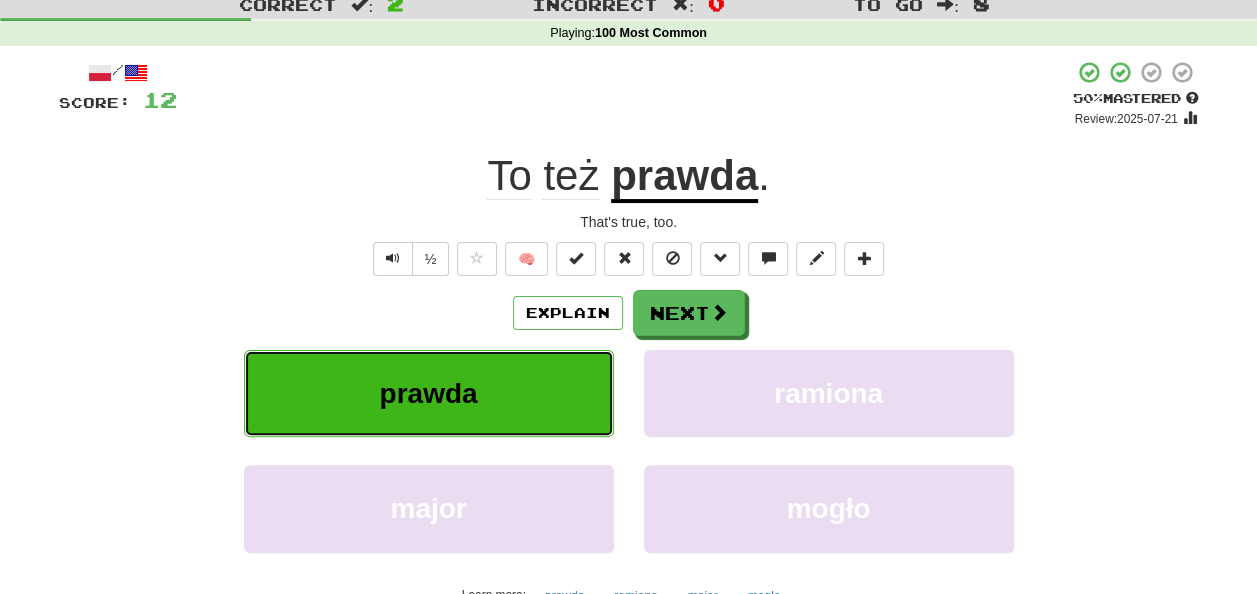 scroll, scrollTop: 0, scrollLeft: 0, axis: both 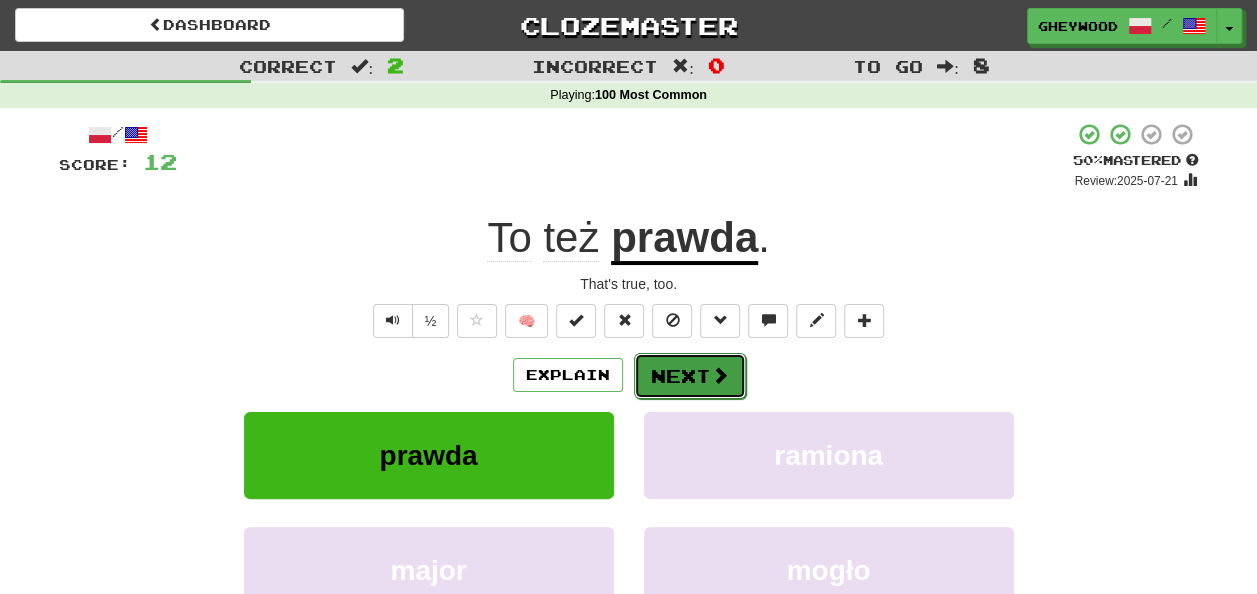 click on "Next" at bounding box center (690, 376) 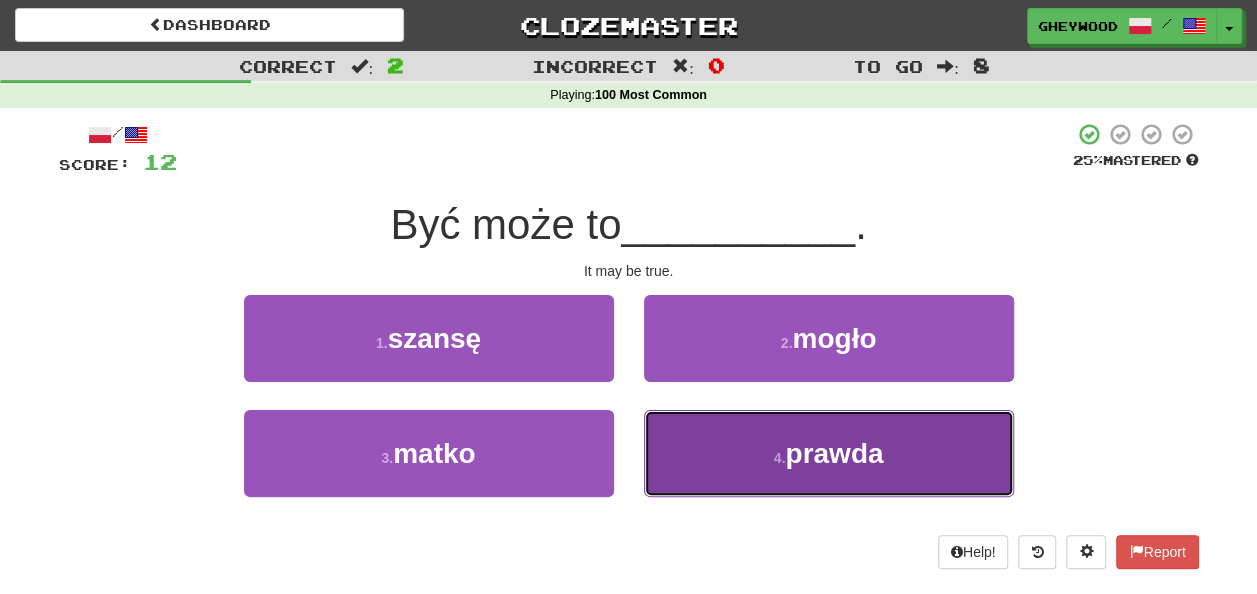 click on "prawda" at bounding box center (834, 453) 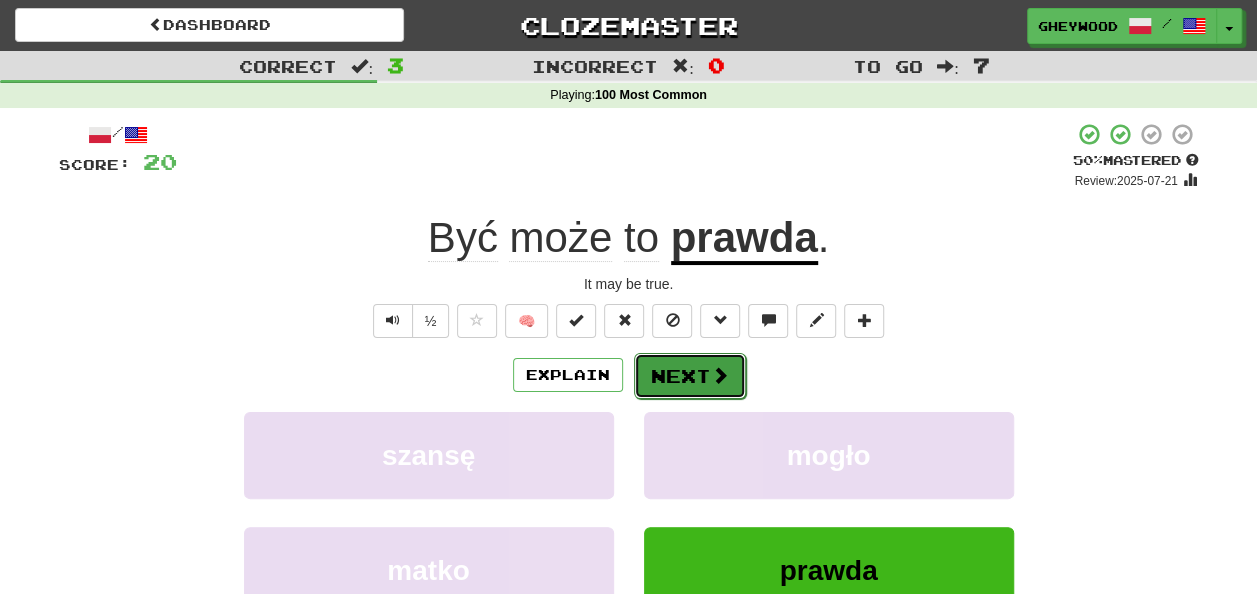 click at bounding box center (720, 375) 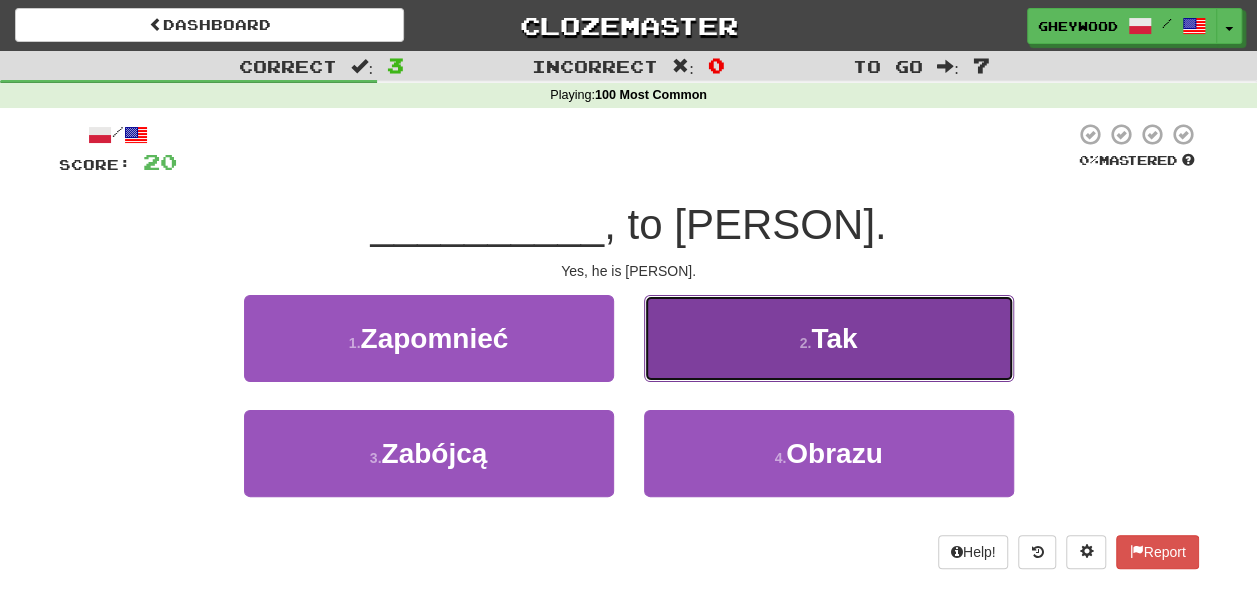 click on "Tak" at bounding box center (834, 338) 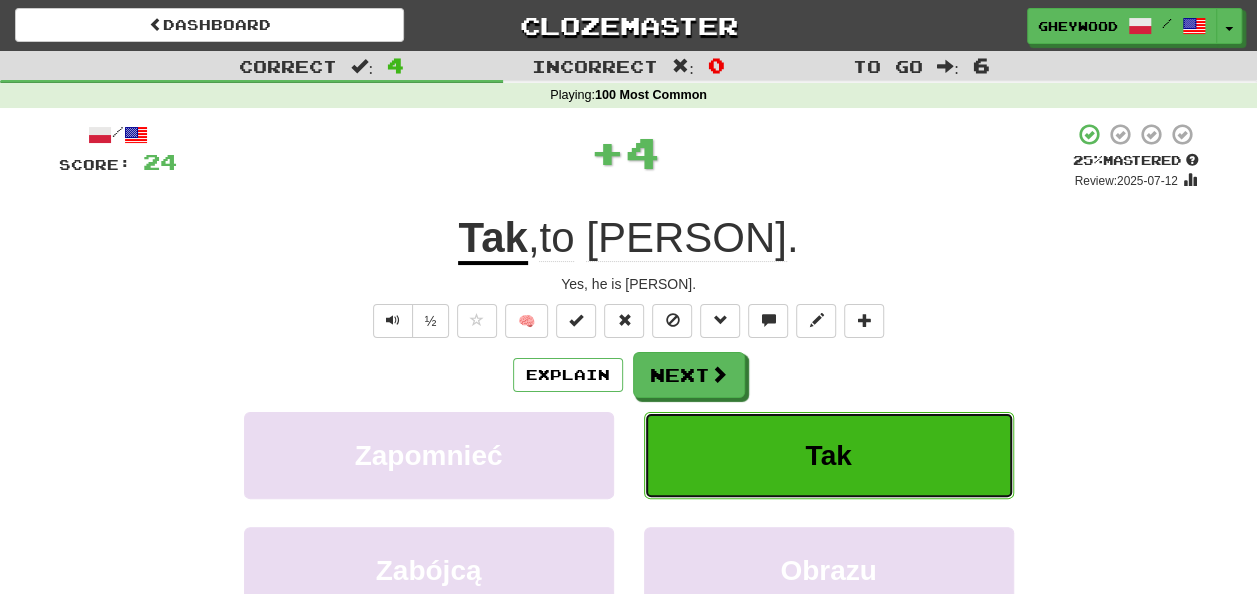 click on "Tak" at bounding box center [829, 455] 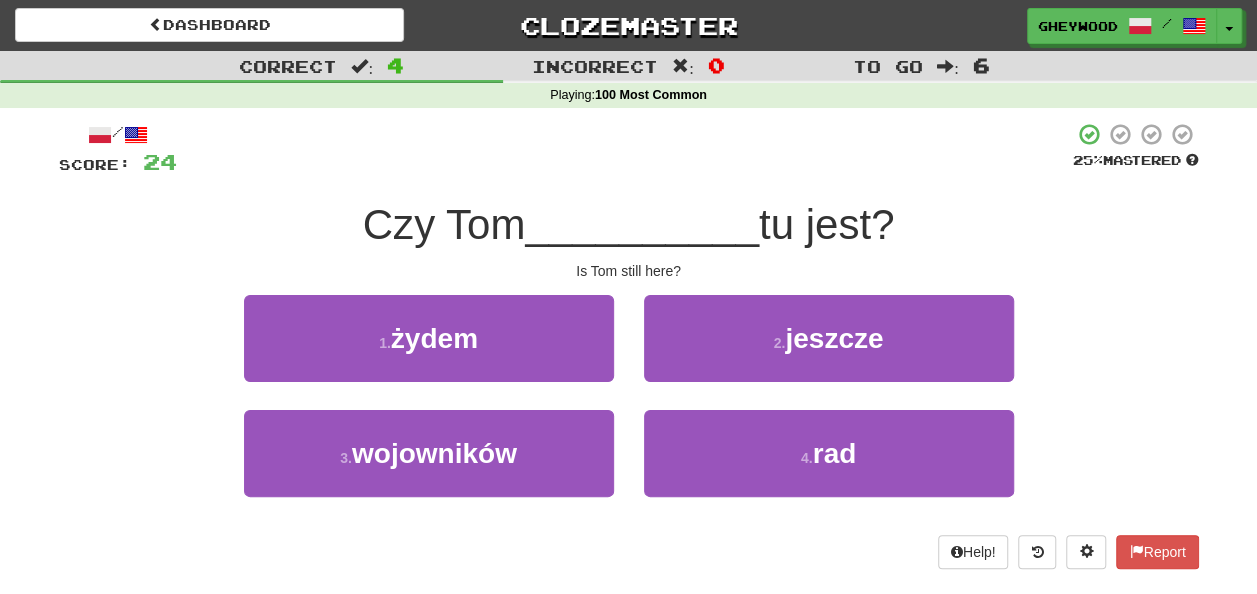 drag, startPoint x: 771, startPoint y: 218, endPoint x: 904, endPoint y: 226, distance: 133.24039 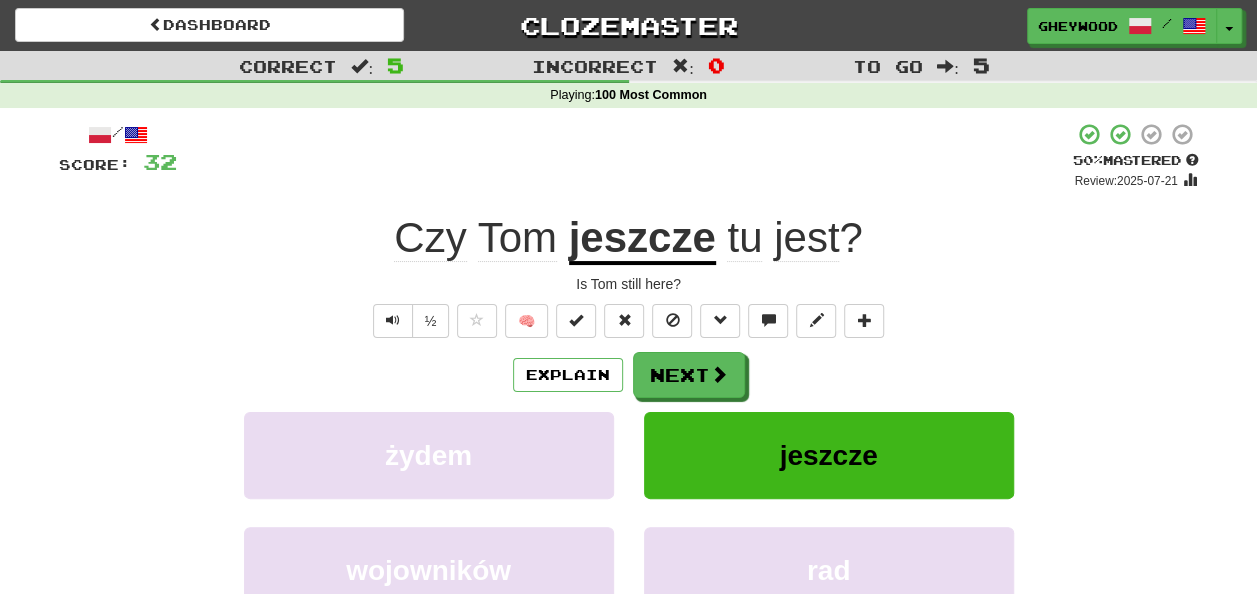 click on "jeszcze" at bounding box center [642, 239] 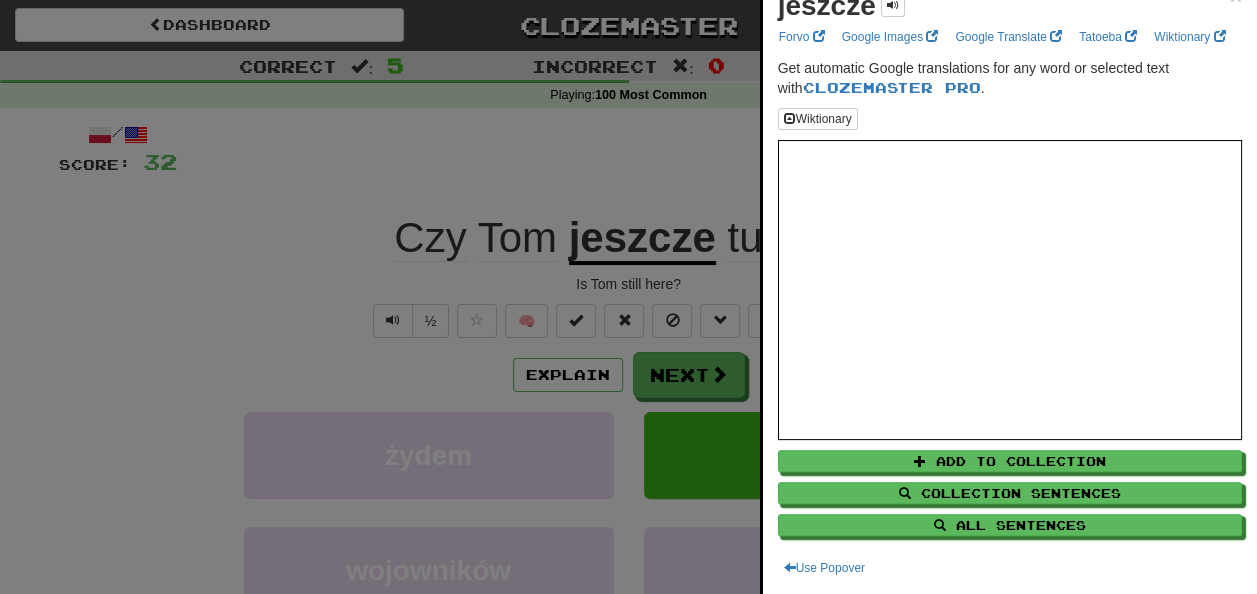 scroll, scrollTop: 0, scrollLeft: 0, axis: both 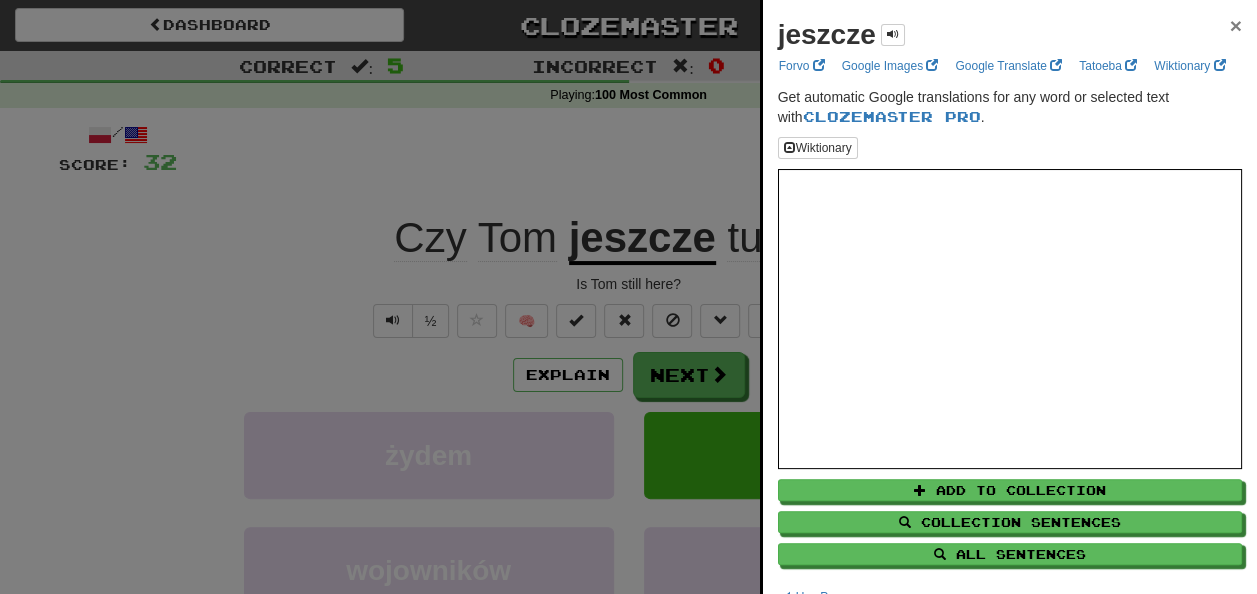 click on "×" at bounding box center (1236, 25) 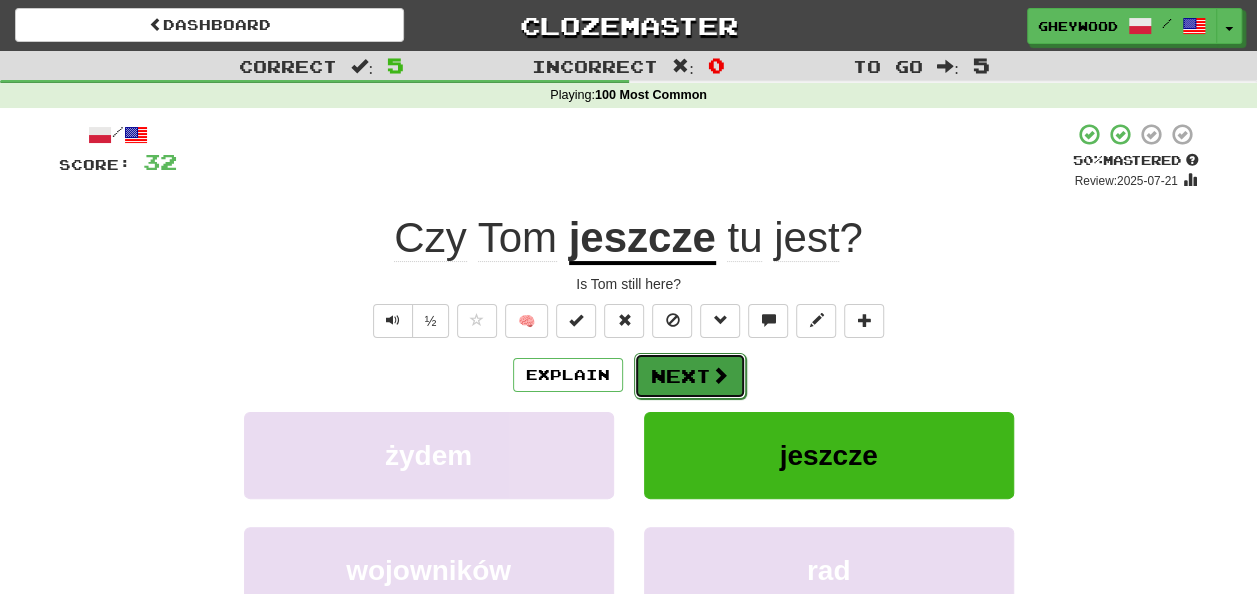 click on "Next" at bounding box center [690, 376] 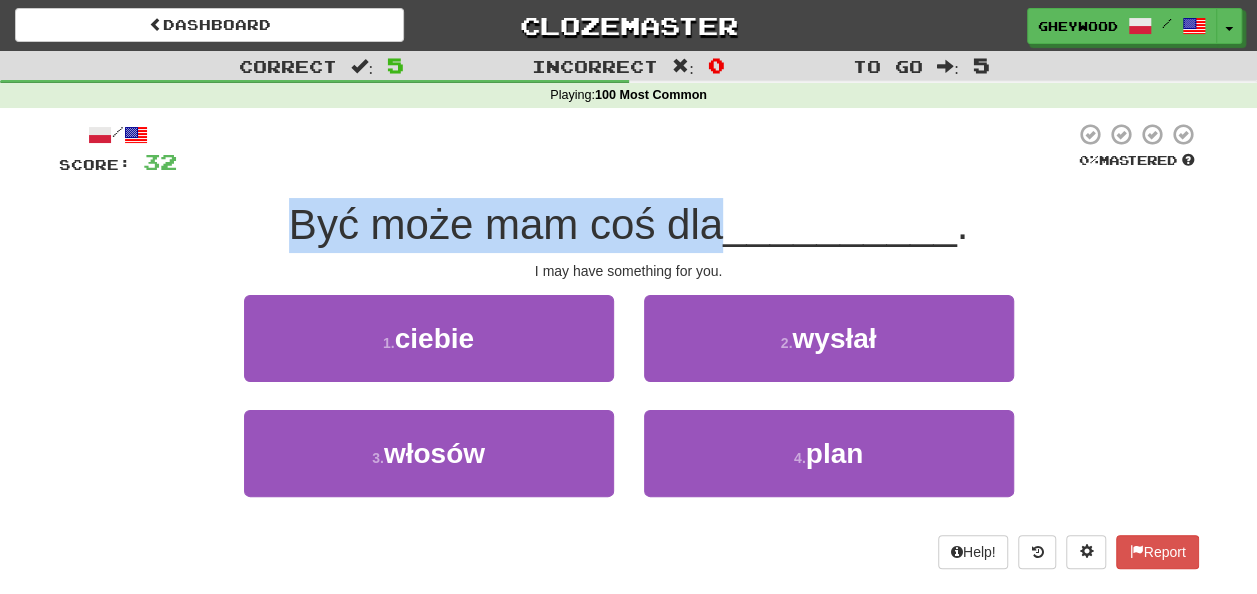 drag, startPoint x: 288, startPoint y: 236, endPoint x: 710, endPoint y: 233, distance: 422.01065 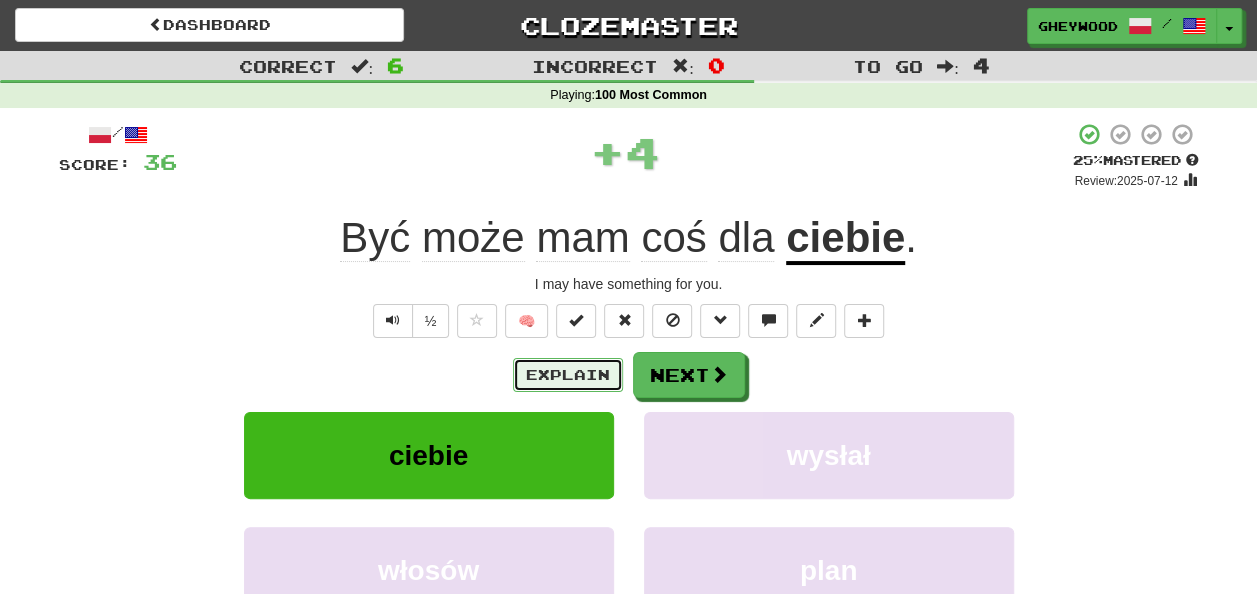 click on "Explain" at bounding box center [568, 375] 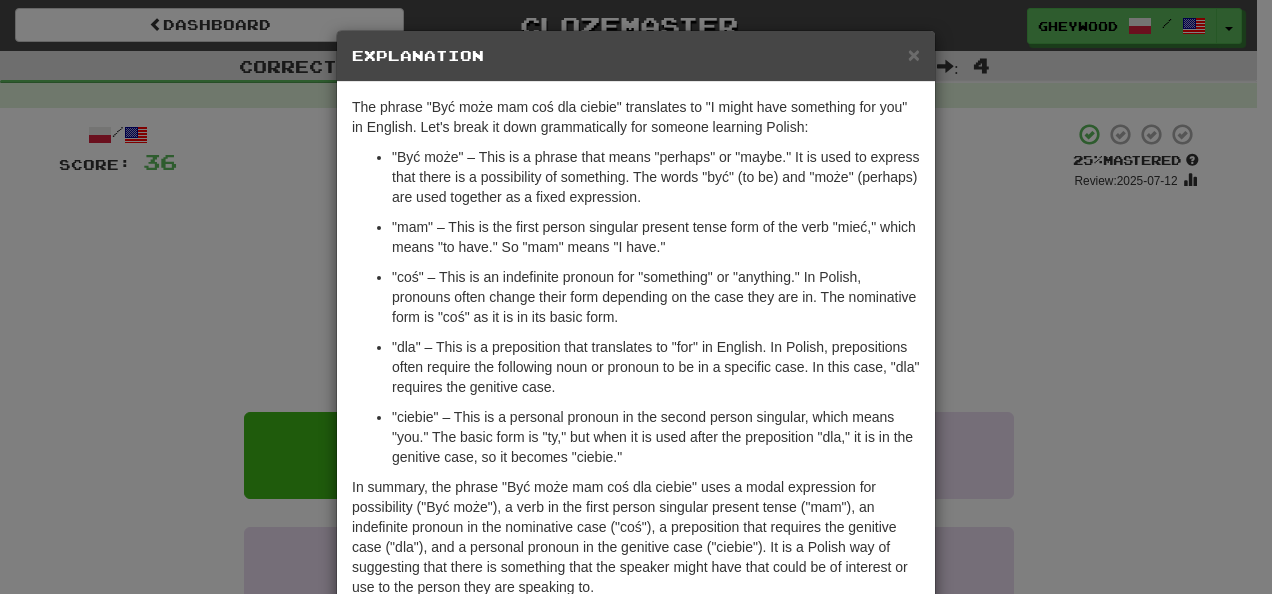 click on "× Explanation The phrase "Być może mam coś dla ciebie" translates to "I might have something for you" in English. Let's break it down grammatically for someone learning Polish:
"Być może" – This is a phrase that means "perhaps" or "maybe." It is used to express that there is a possibility of something. The words "być" (to be) and "może" (perhaps) are used together as a fixed expression.
"mam" – This is the first person singular present tense form of the verb "mieć," which means "to have." So "mam" means "I have."
"coś" – This is an indefinite pronoun for "something" or "anything." In Polish, pronouns often change their form depending on the case they are in. The nominative form is "coś" as it is in its basic form.
"dla" – This is a preposition that translates to "for" in English. In Polish, prepositions often require the following noun or pronoun to be in a specific case. In this case, "dla" requires the genitive case.
Let us know ! Close" at bounding box center (636, 297) 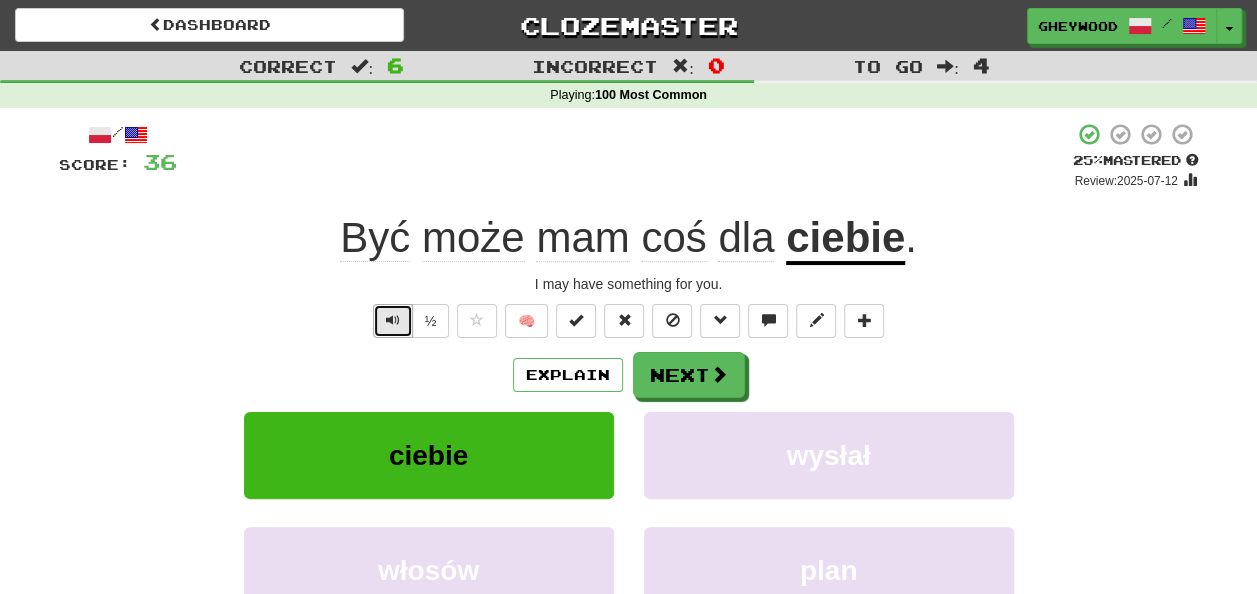 click at bounding box center (393, 321) 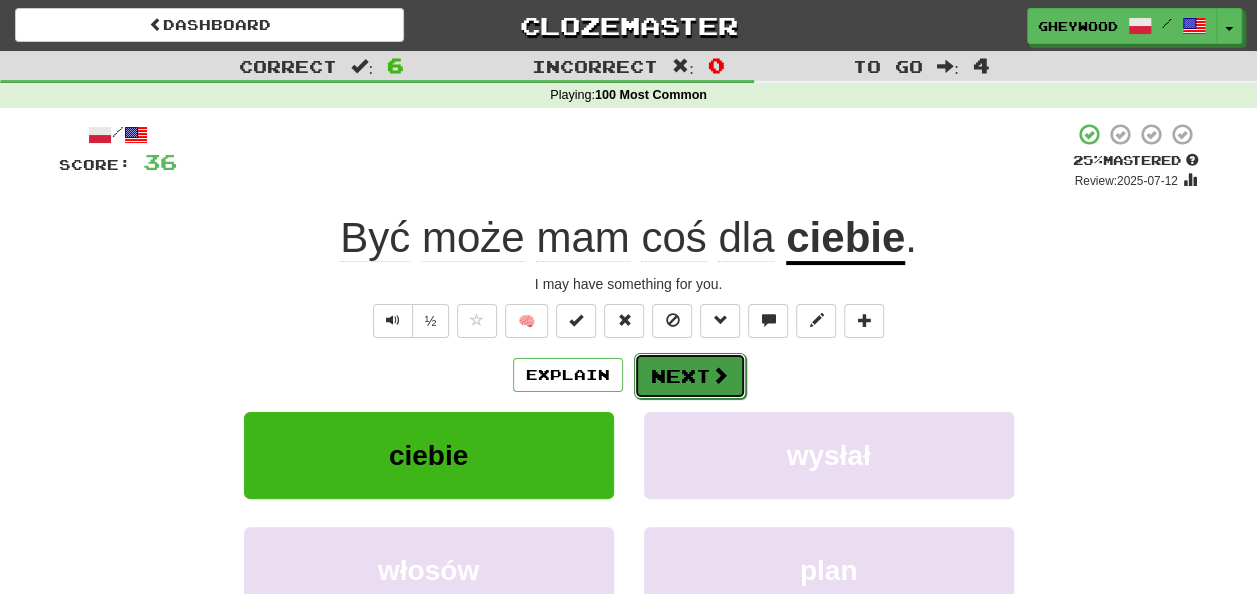 click on "Next" at bounding box center (690, 376) 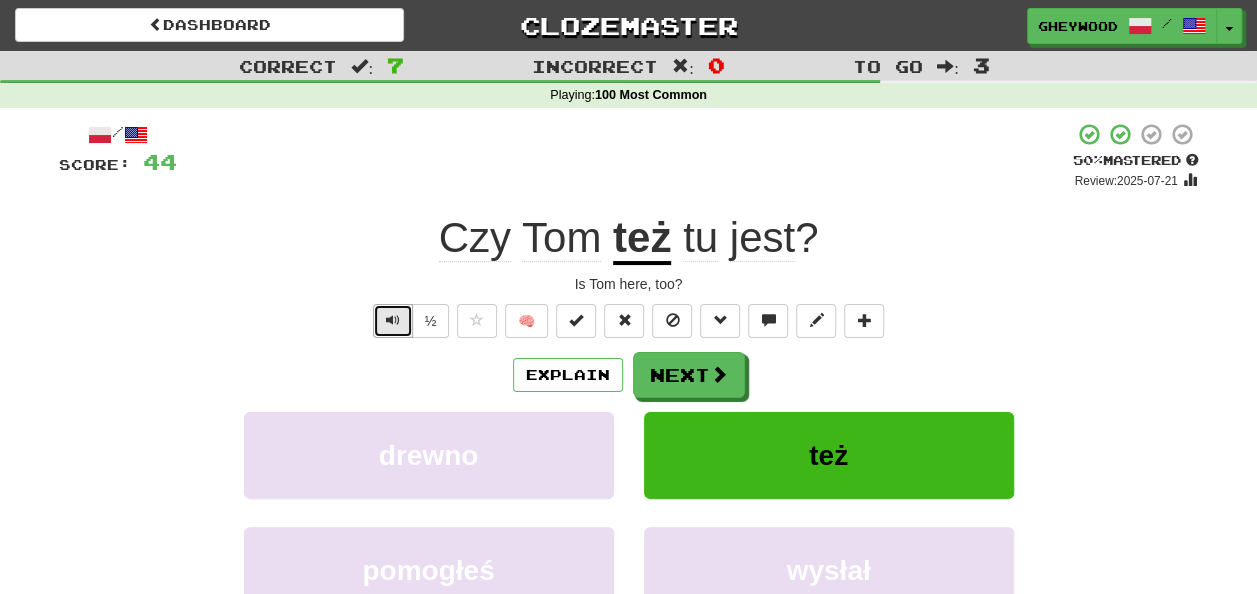 click at bounding box center [393, 320] 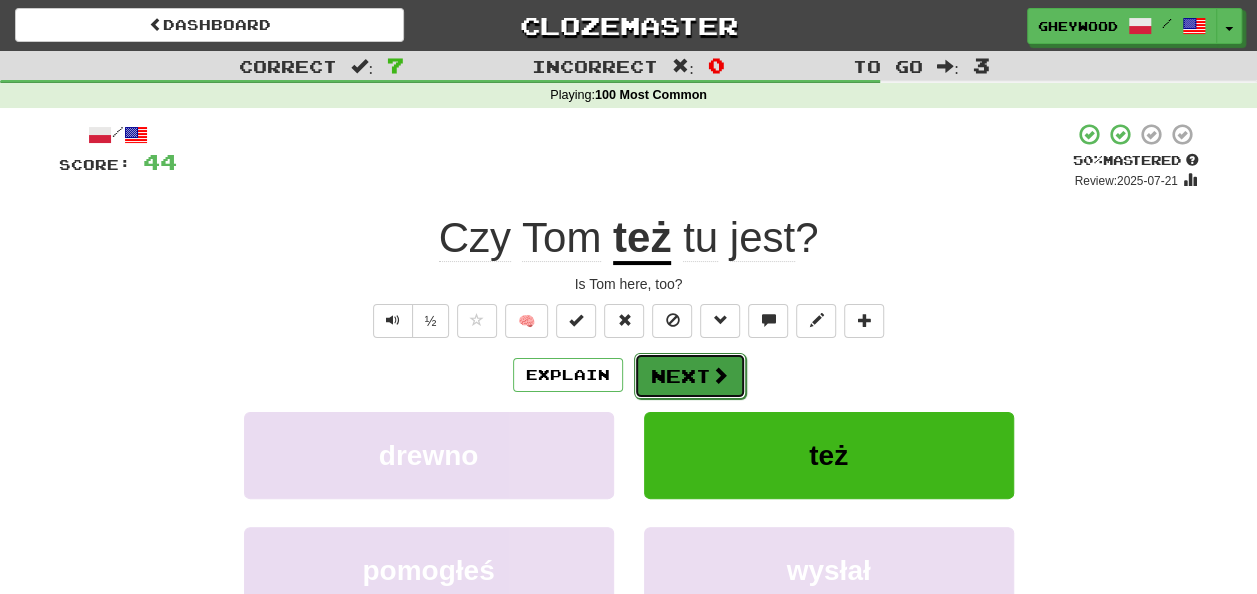 click on "Next" at bounding box center [690, 376] 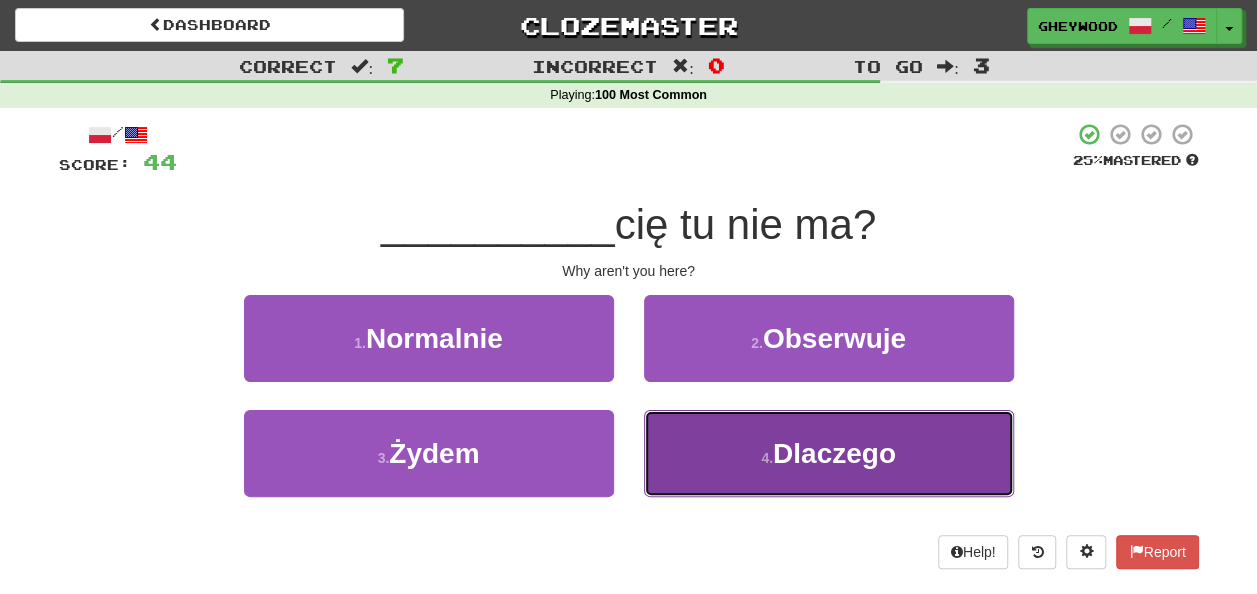 click on "4 .  Dlaczego" at bounding box center [829, 453] 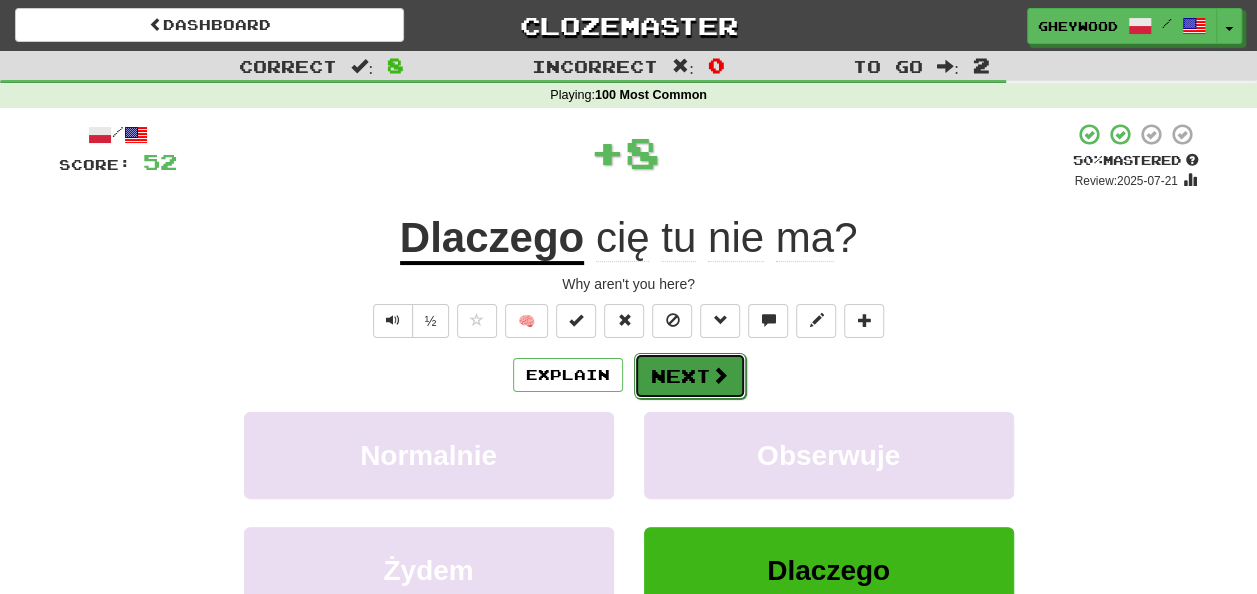 click on "Next" at bounding box center (690, 376) 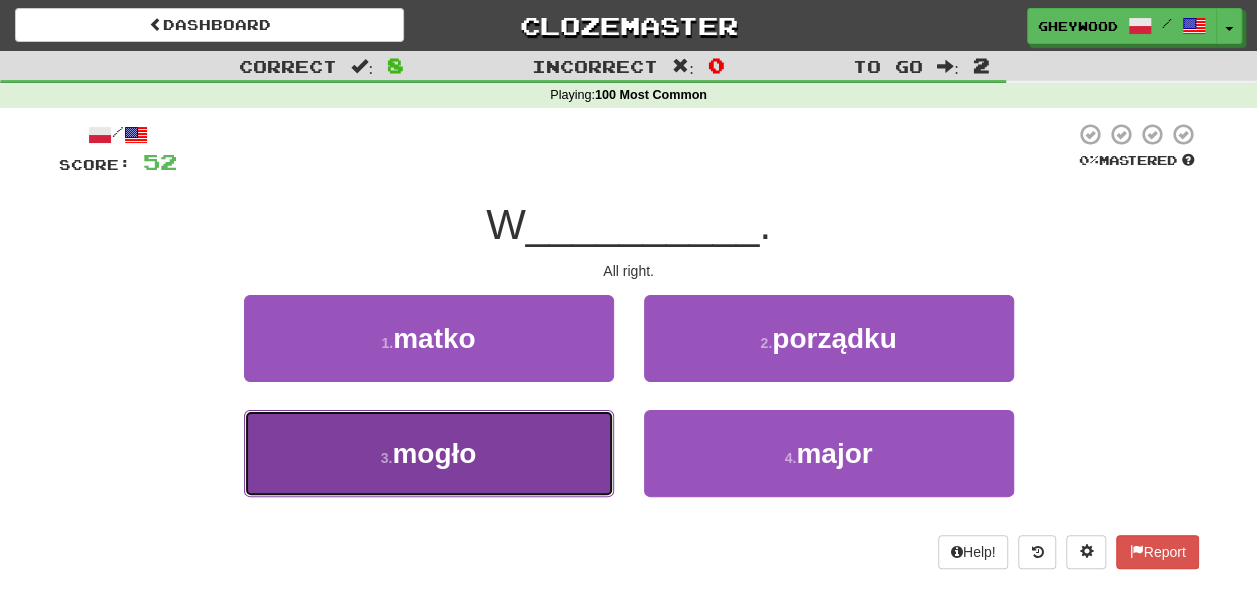 click on "mogło" at bounding box center [434, 453] 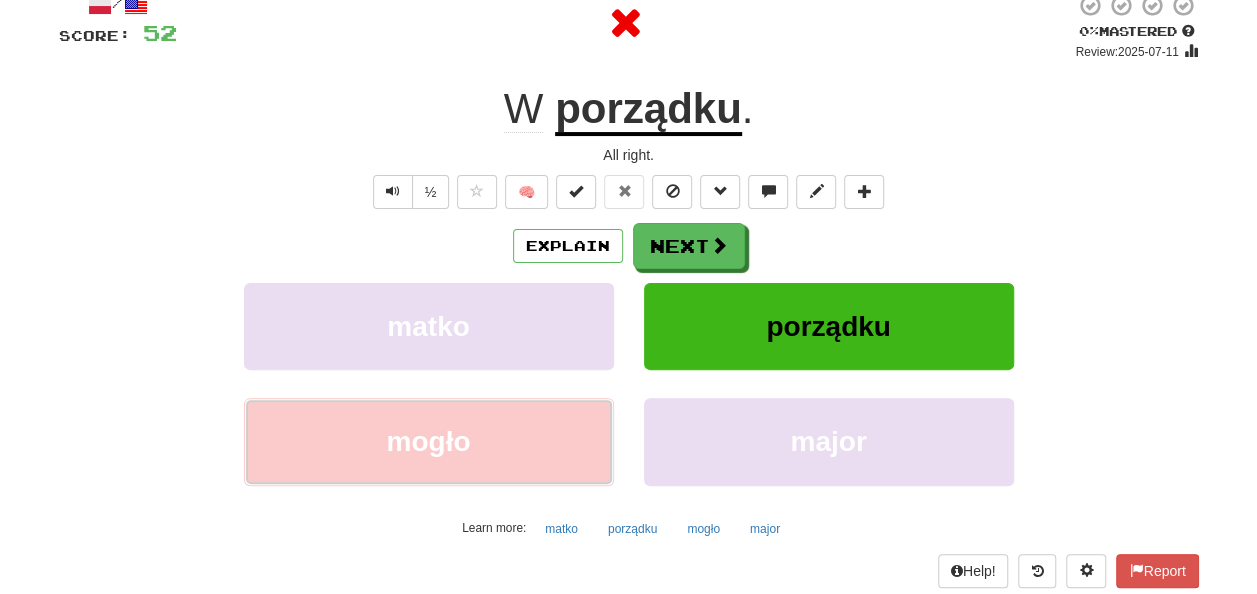scroll, scrollTop: 130, scrollLeft: 0, axis: vertical 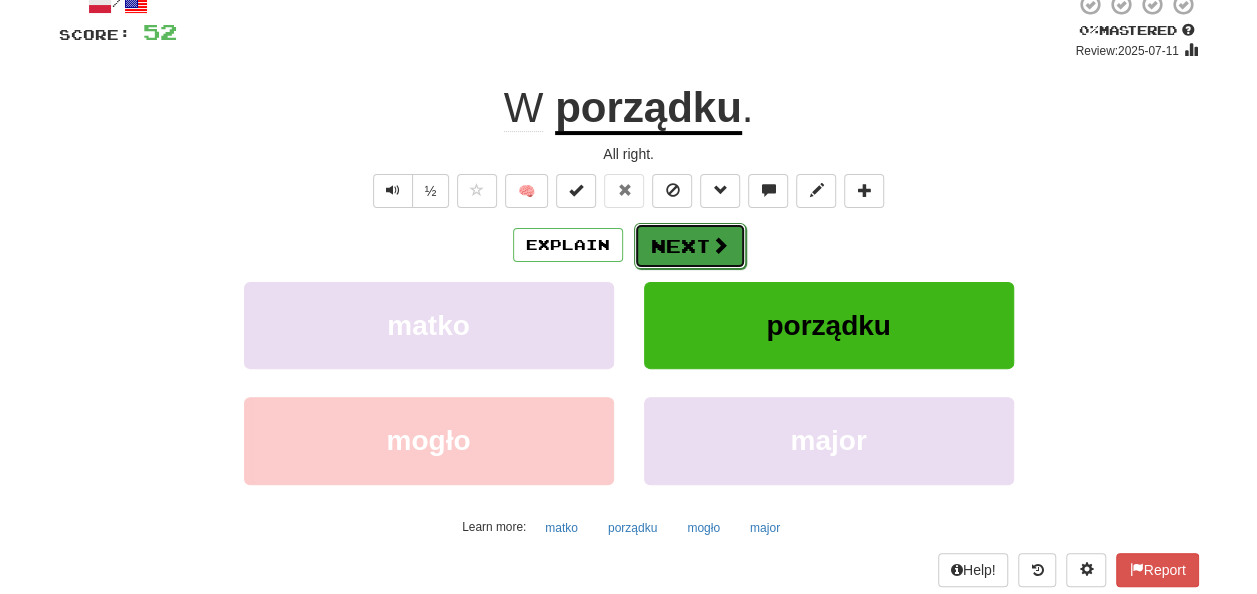click on "Next" at bounding box center (690, 246) 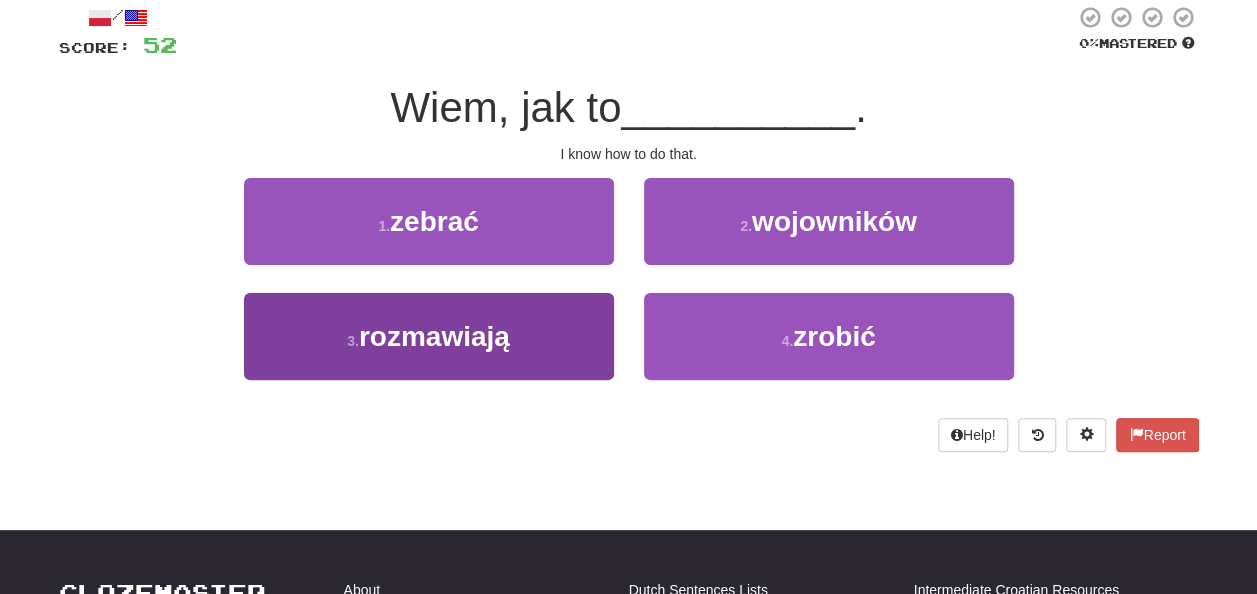 scroll, scrollTop: 112, scrollLeft: 0, axis: vertical 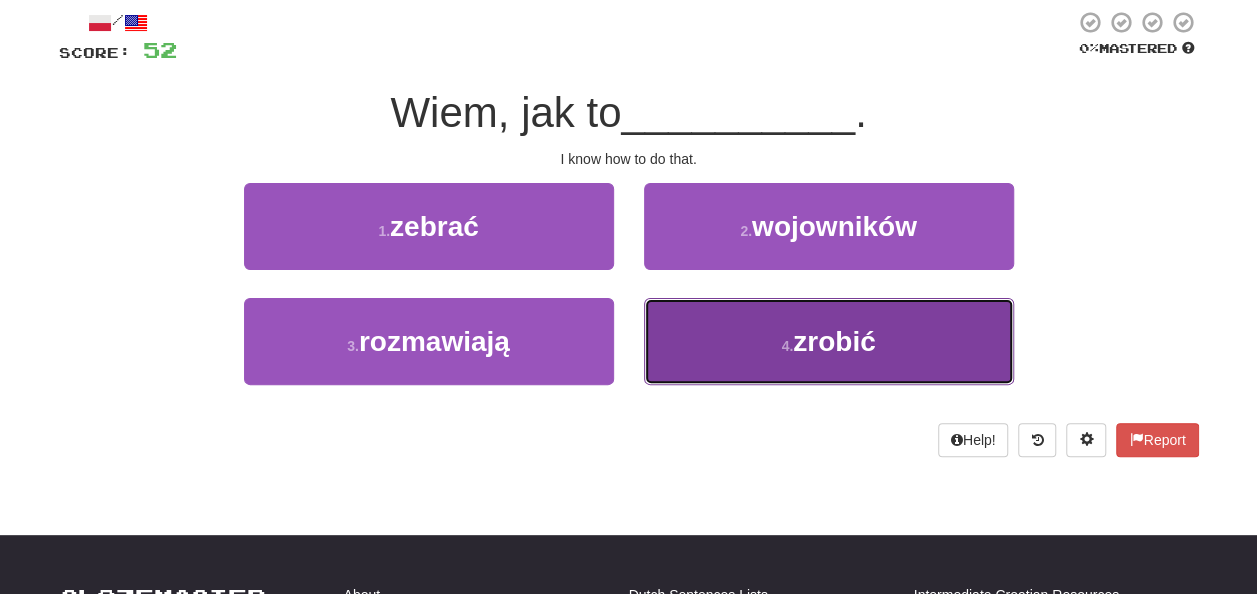 click on "4 .  zrobić" at bounding box center (829, 341) 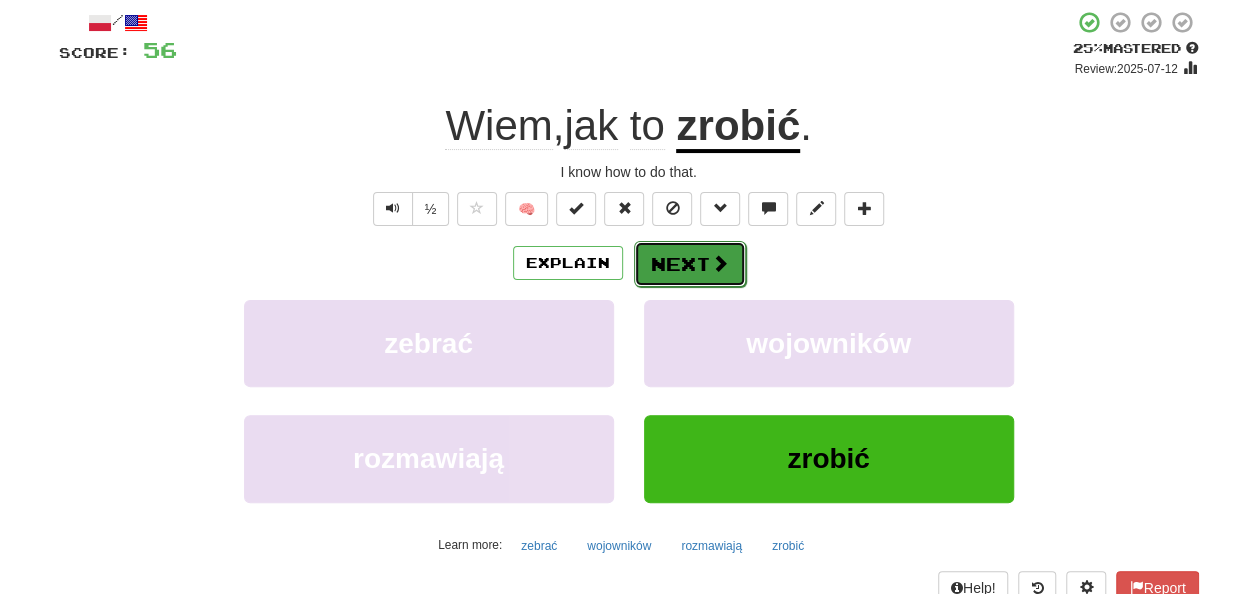 click at bounding box center (720, 263) 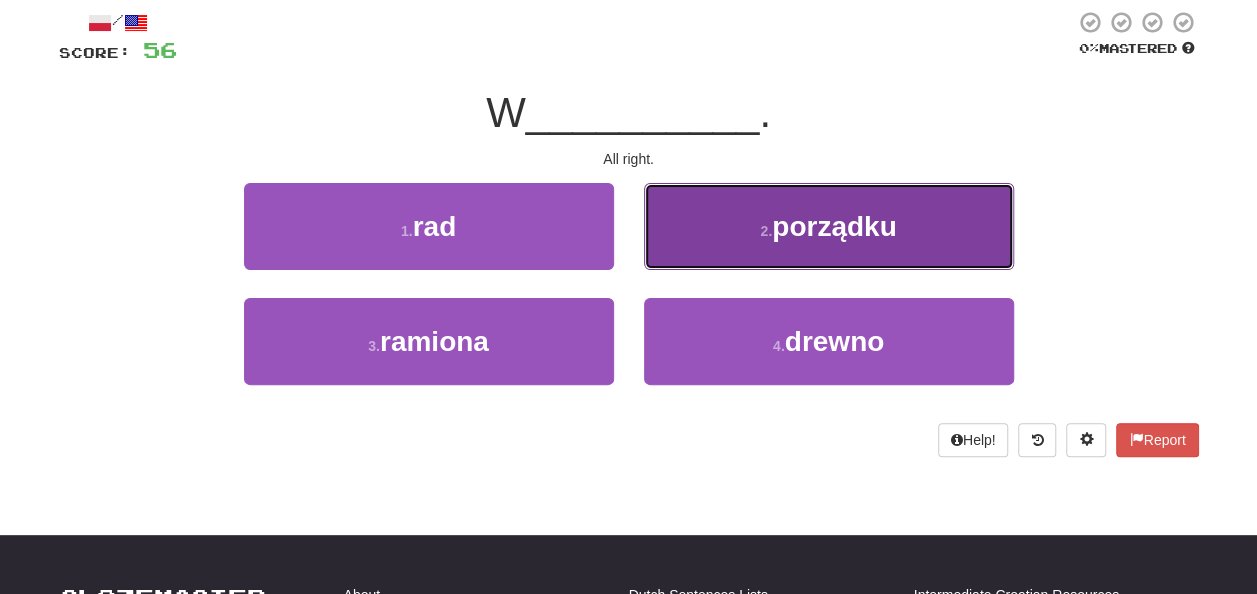 click on "porządku" at bounding box center (834, 226) 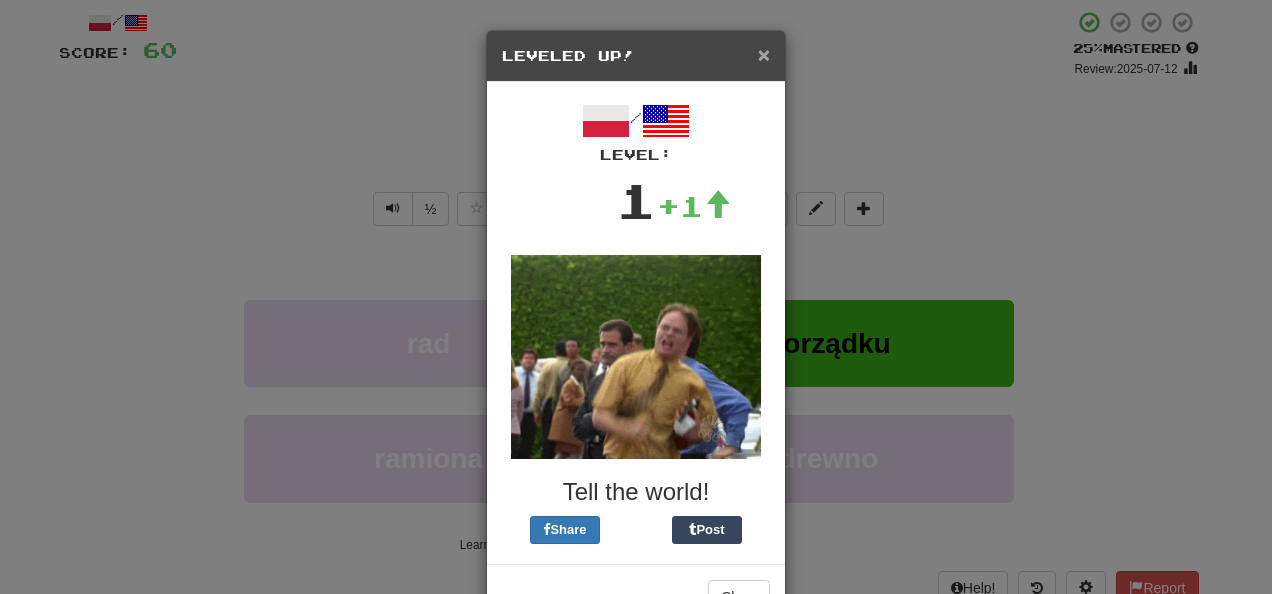 click on "×" at bounding box center [764, 54] 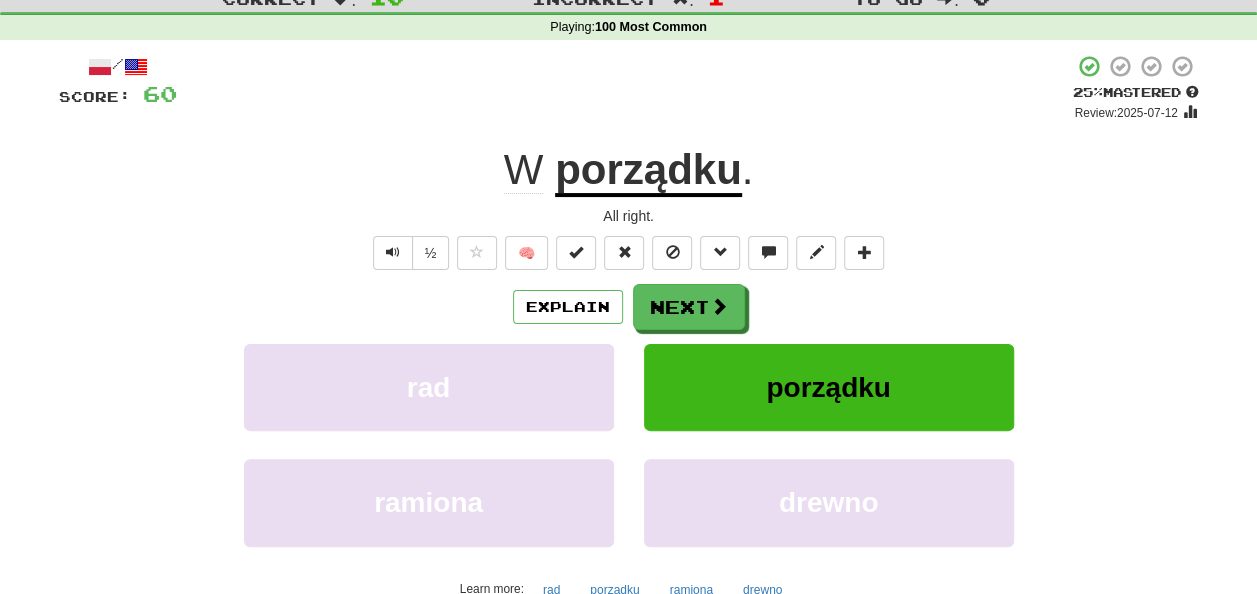scroll, scrollTop: 70, scrollLeft: 0, axis: vertical 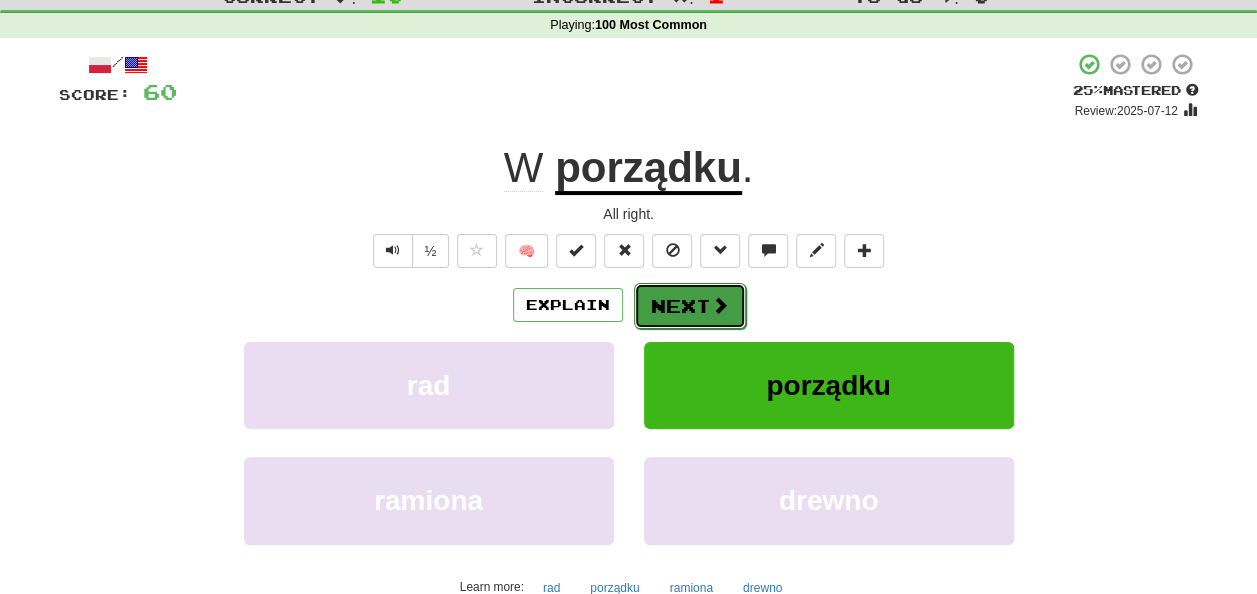 click on "Next" at bounding box center (690, 306) 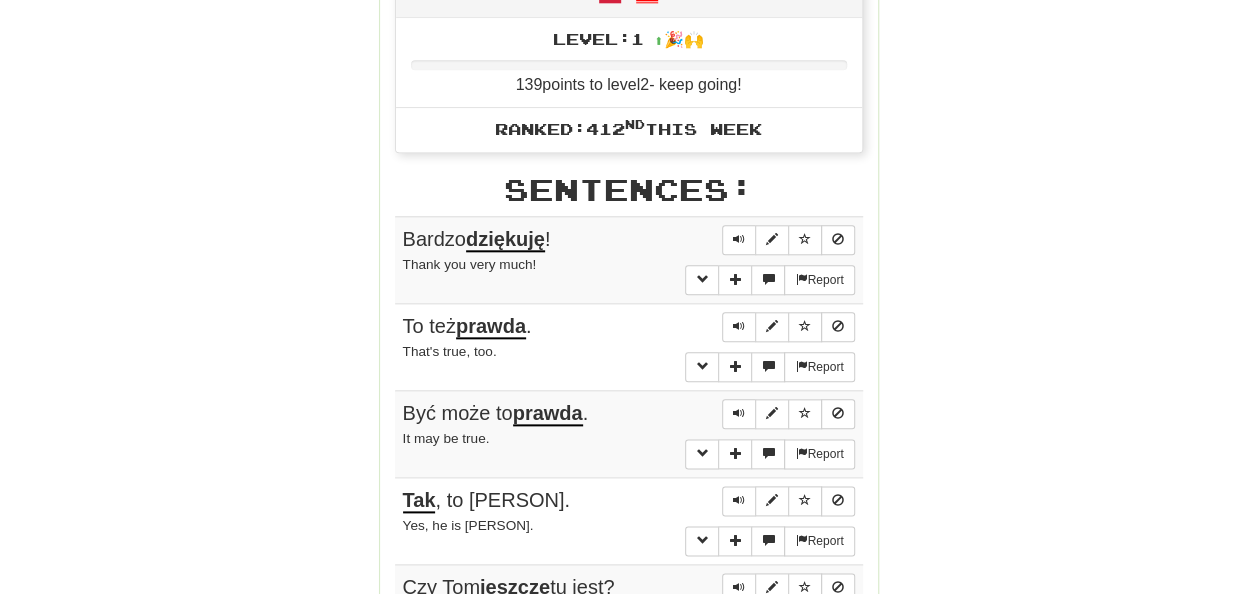 scroll, scrollTop: 986, scrollLeft: 0, axis: vertical 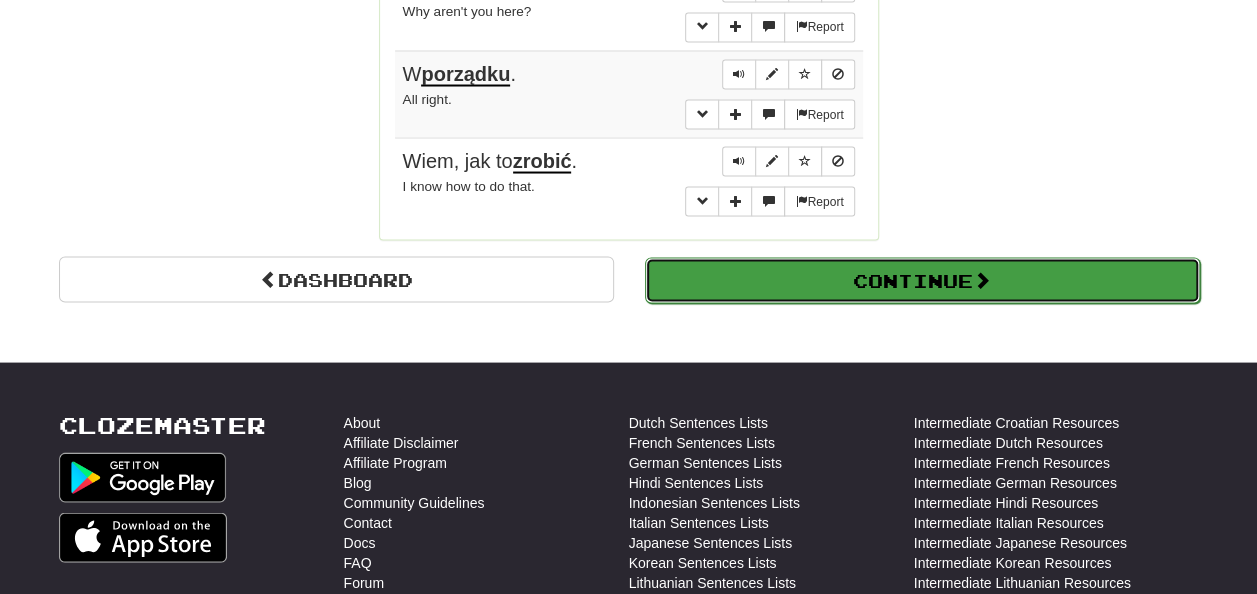 click on "Continue" at bounding box center [922, 280] 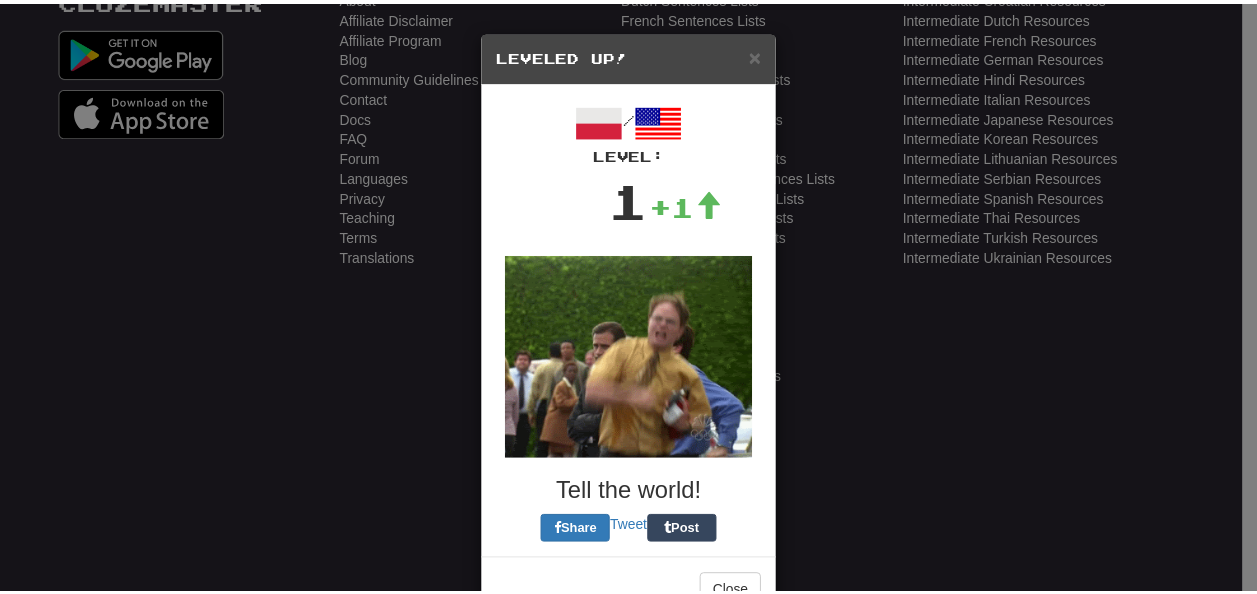 scroll, scrollTop: 711, scrollLeft: 0, axis: vertical 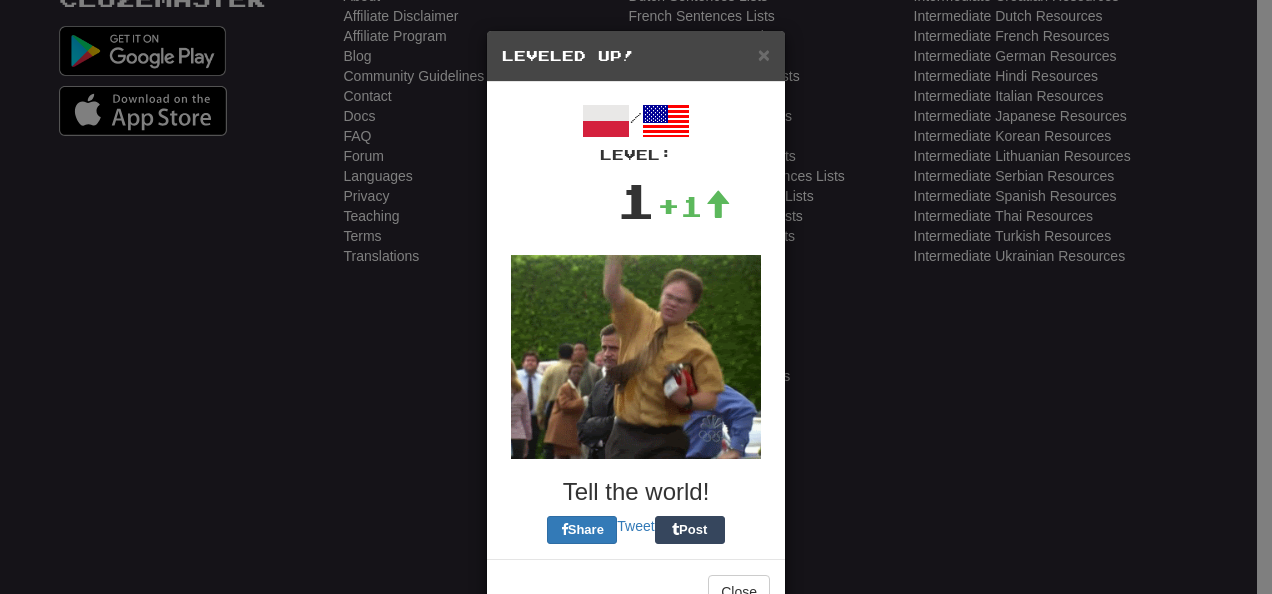 click on "× Leveled Up!" at bounding box center (636, 56) 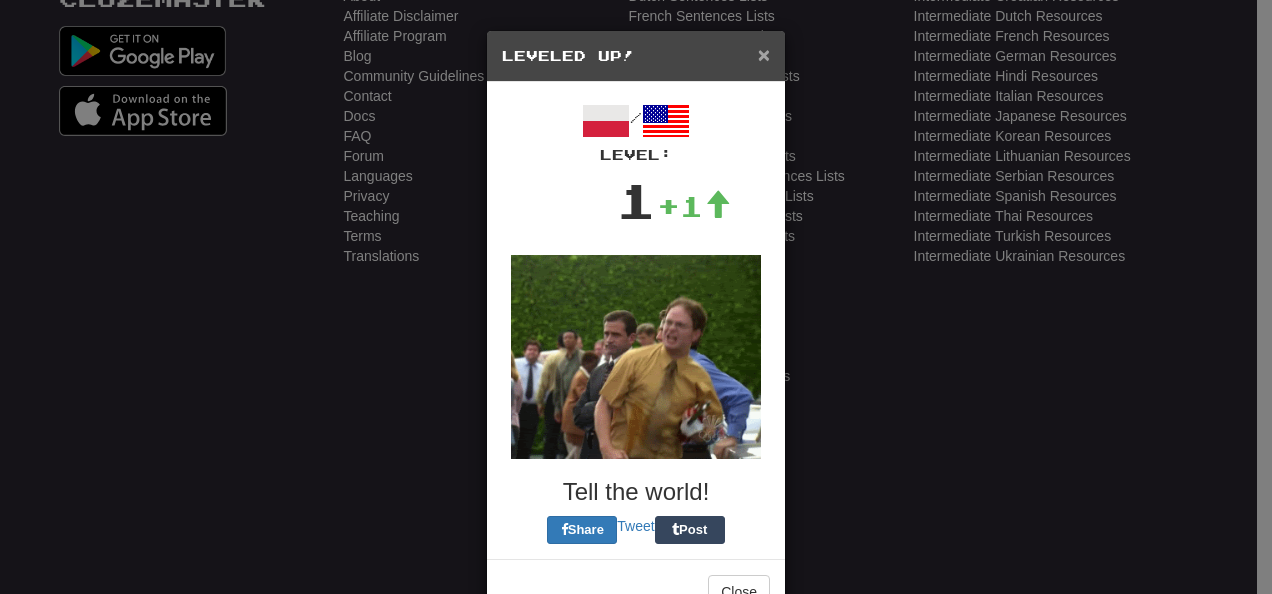 click on "×" at bounding box center (764, 54) 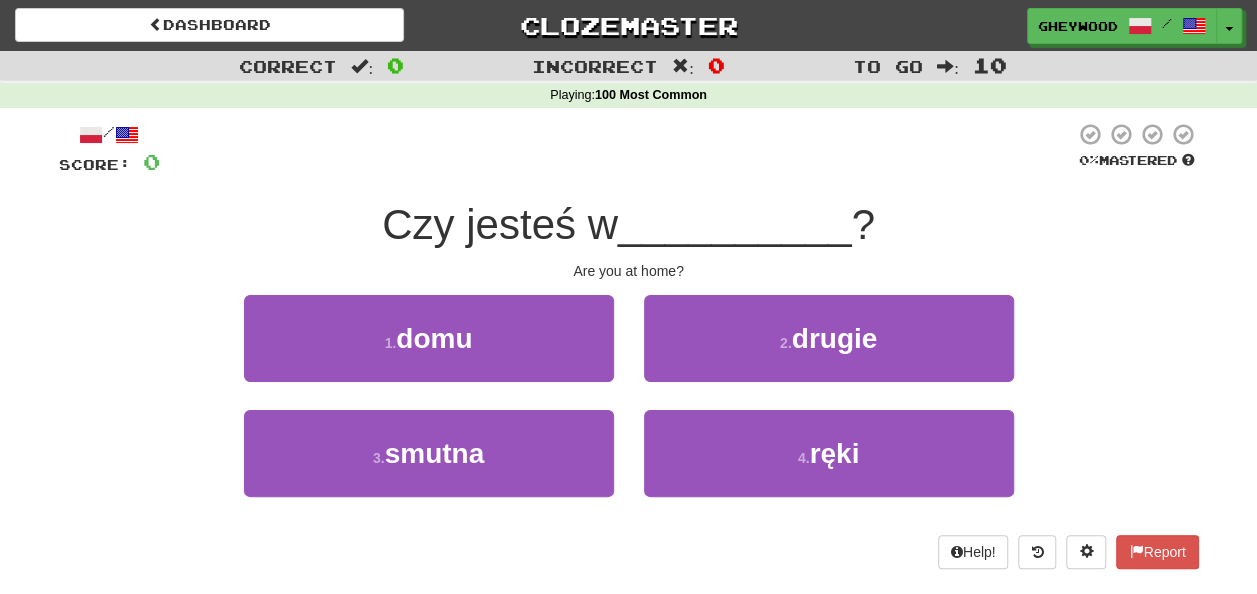 scroll, scrollTop: 711, scrollLeft: 0, axis: vertical 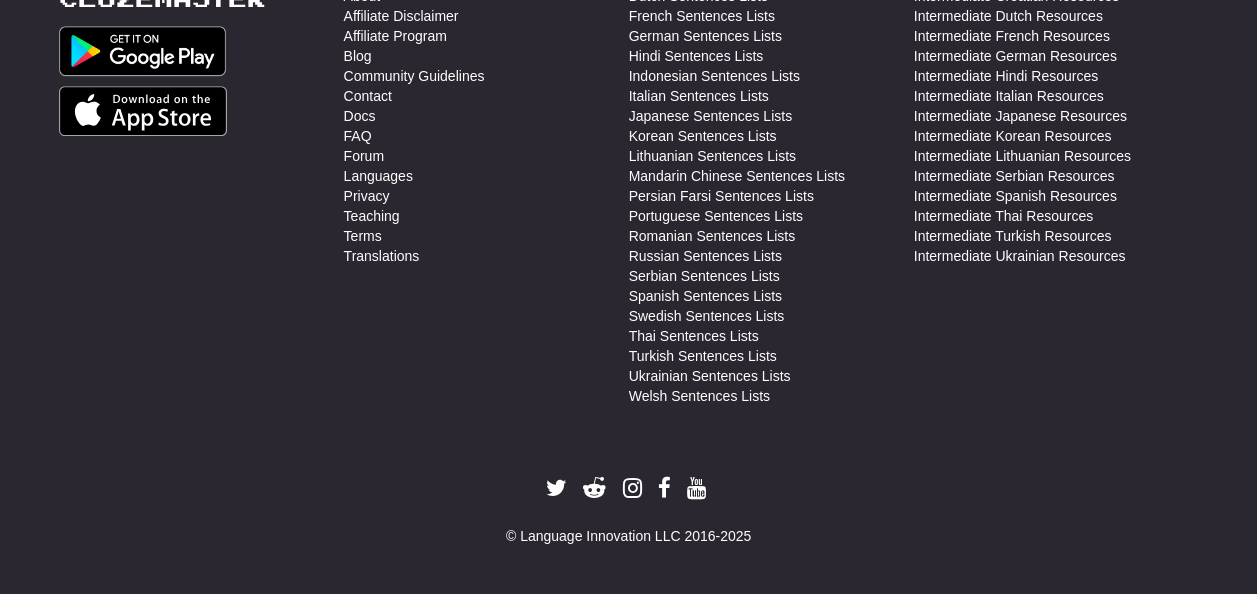 click on "Clozemaster" at bounding box center [201, 201] 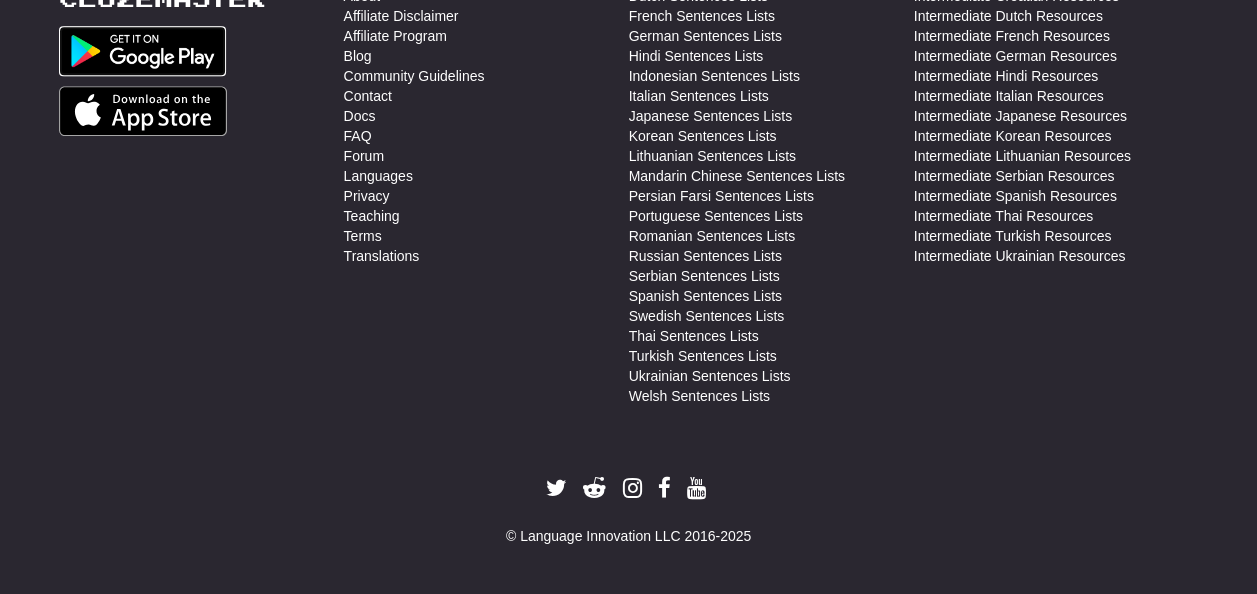 click at bounding box center [143, 51] 